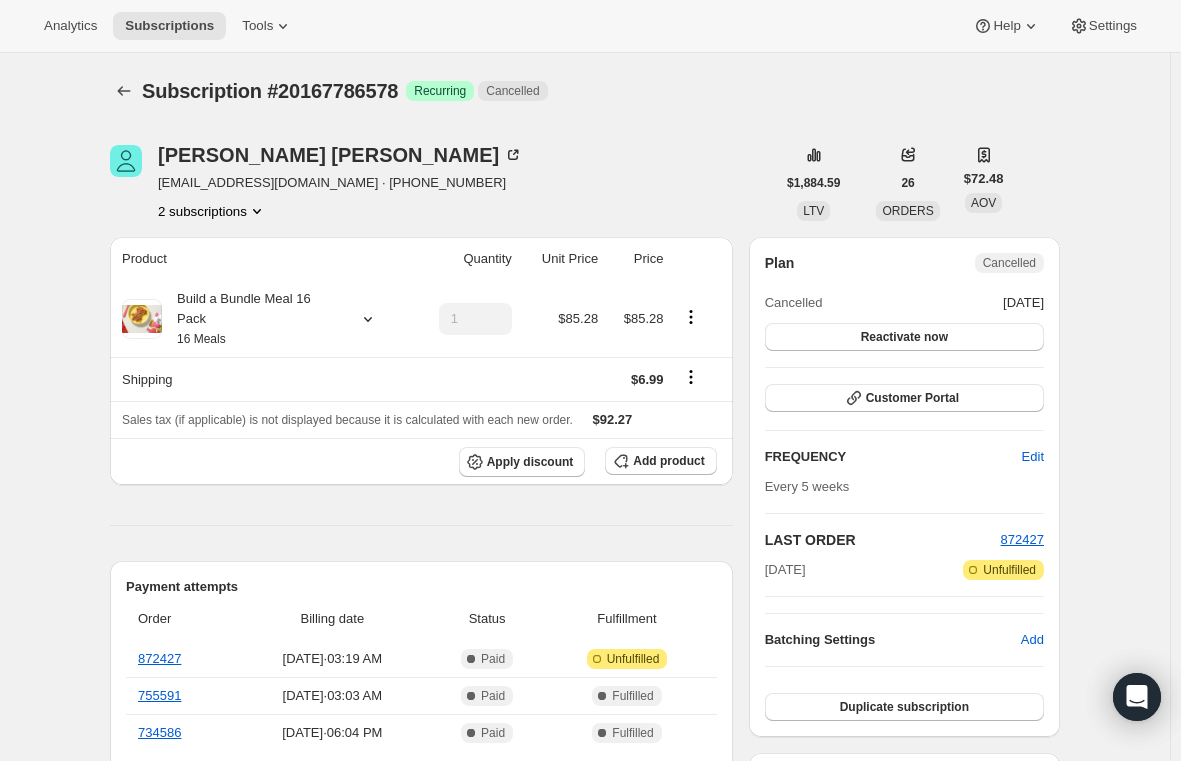 scroll, scrollTop: 0, scrollLeft: 0, axis: both 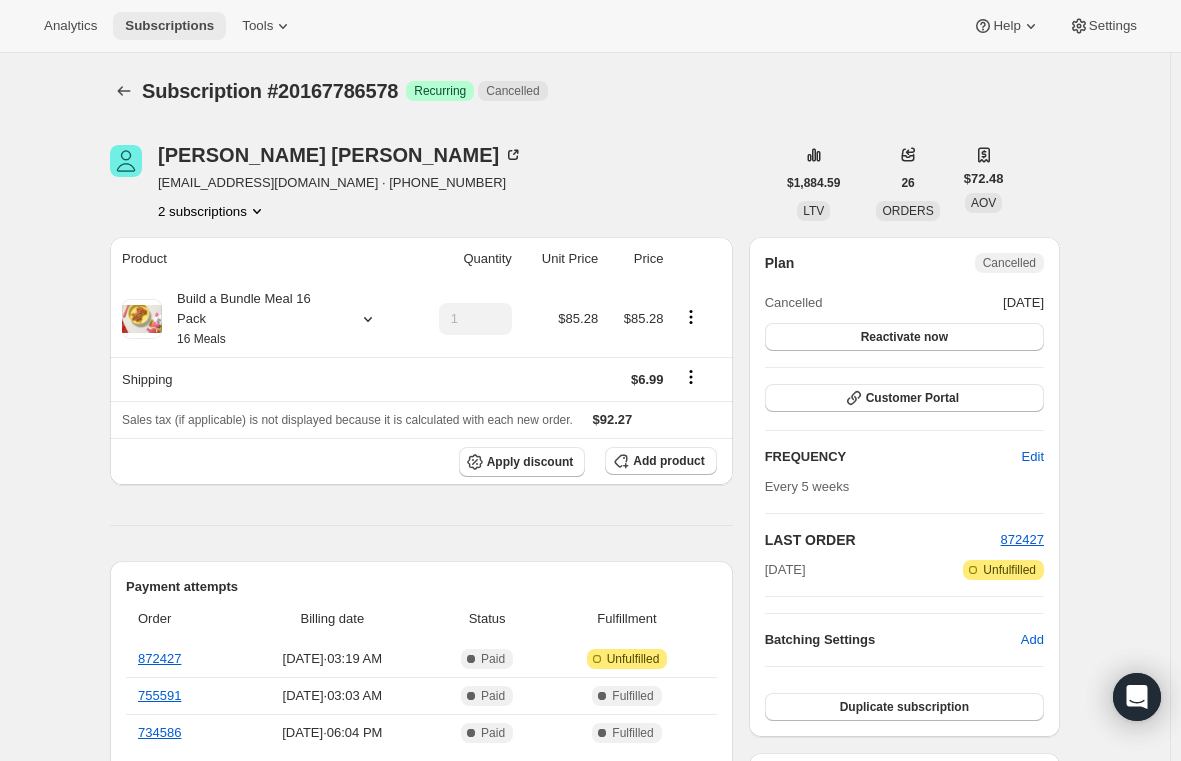 click on "Subscriptions" at bounding box center (169, 26) 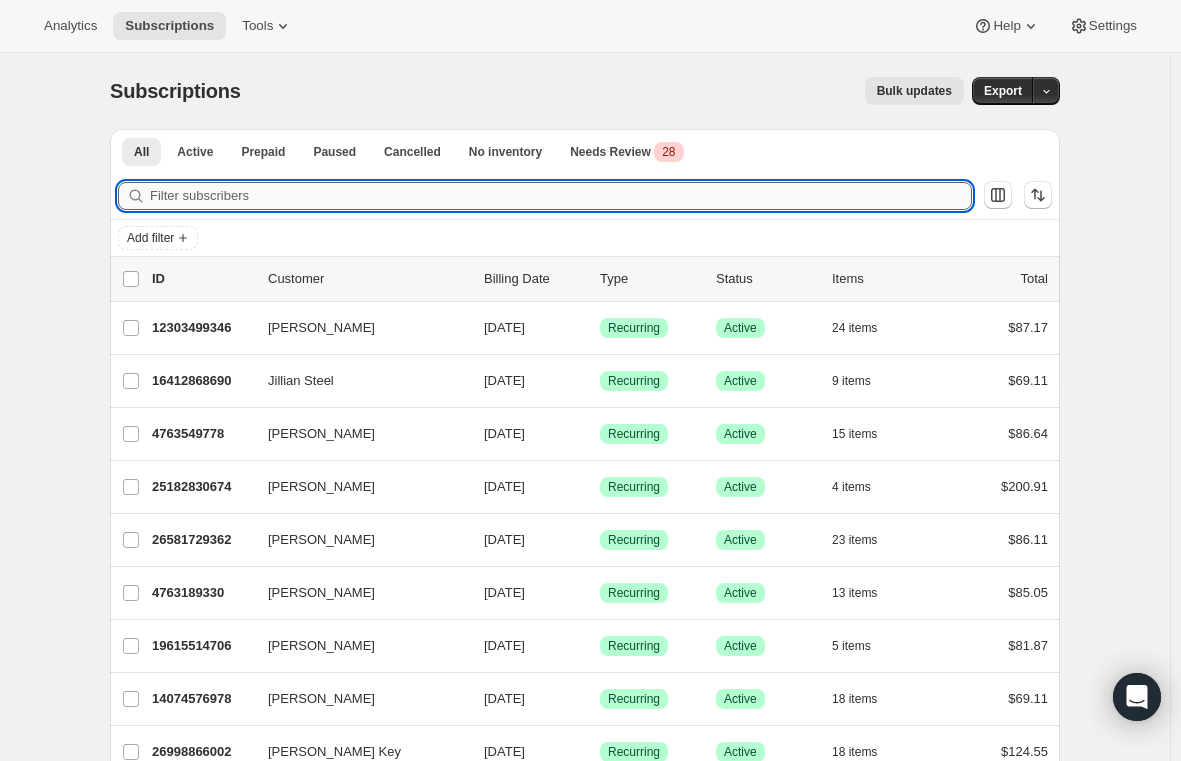 click on "Filter subscribers" at bounding box center (561, 196) 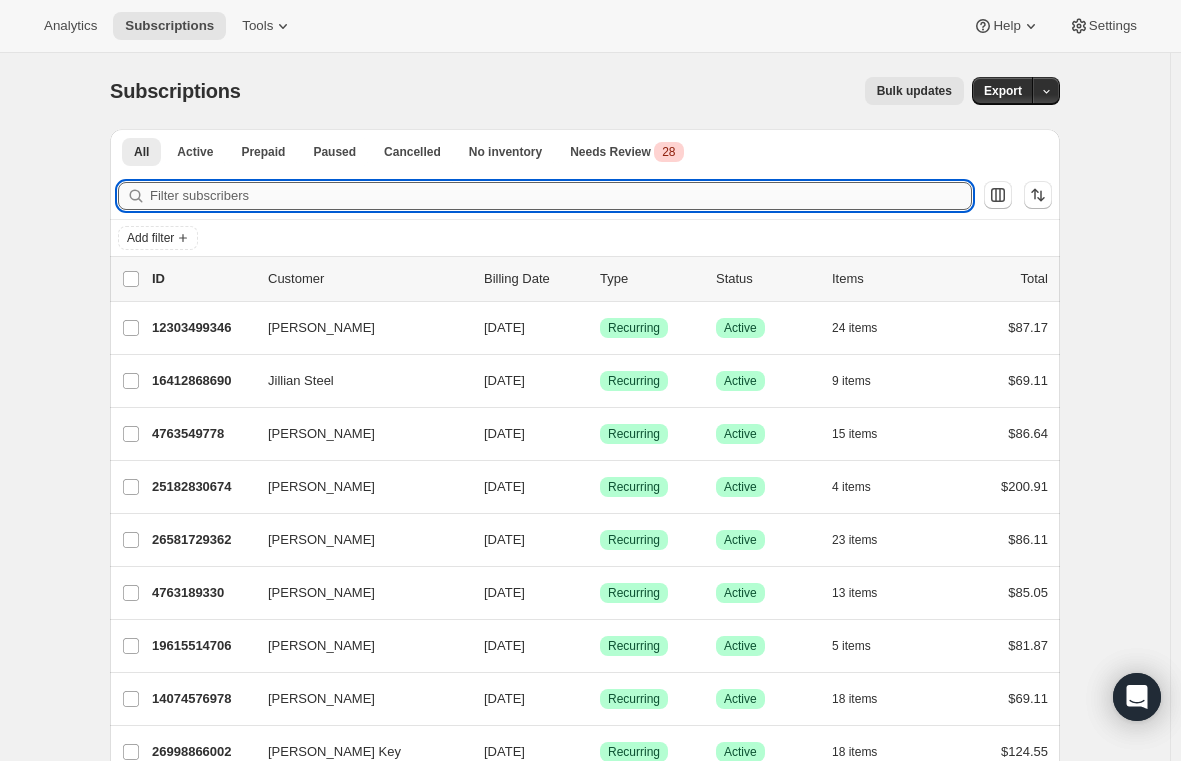 paste on "[EMAIL_ADDRESS][DOMAIN_NAME]" 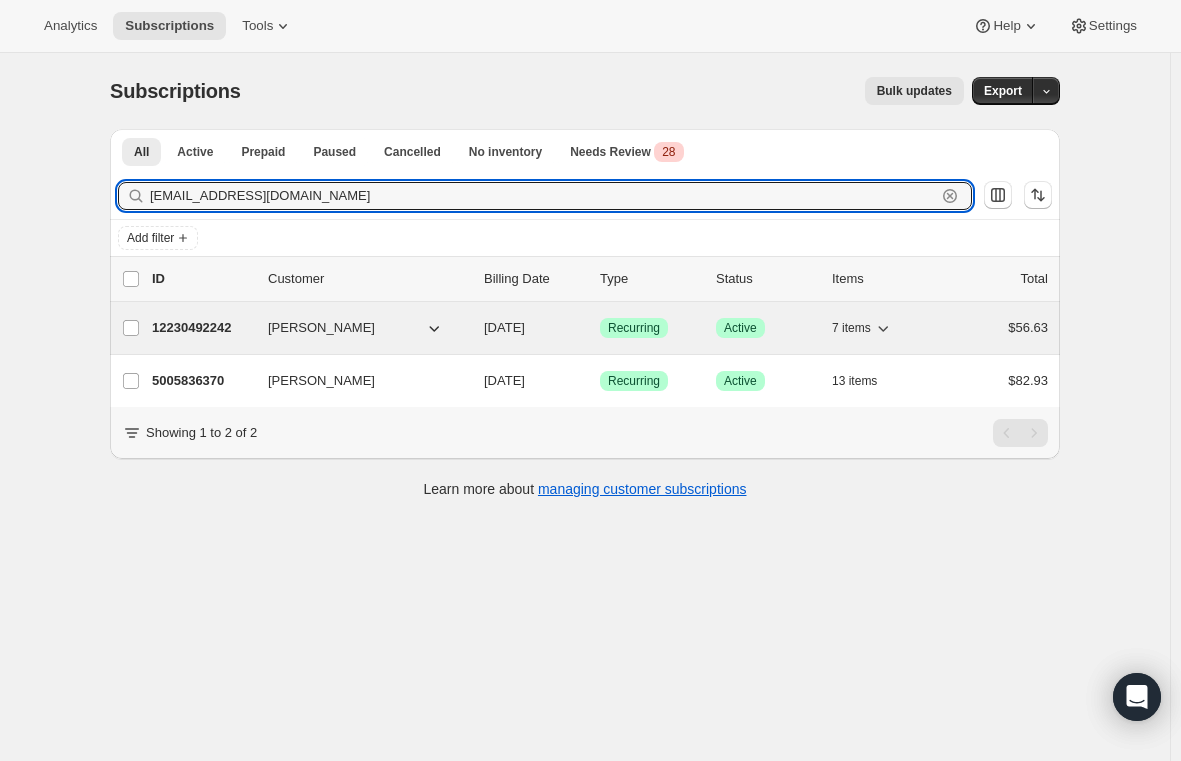 type on "[EMAIL_ADDRESS][DOMAIN_NAME]" 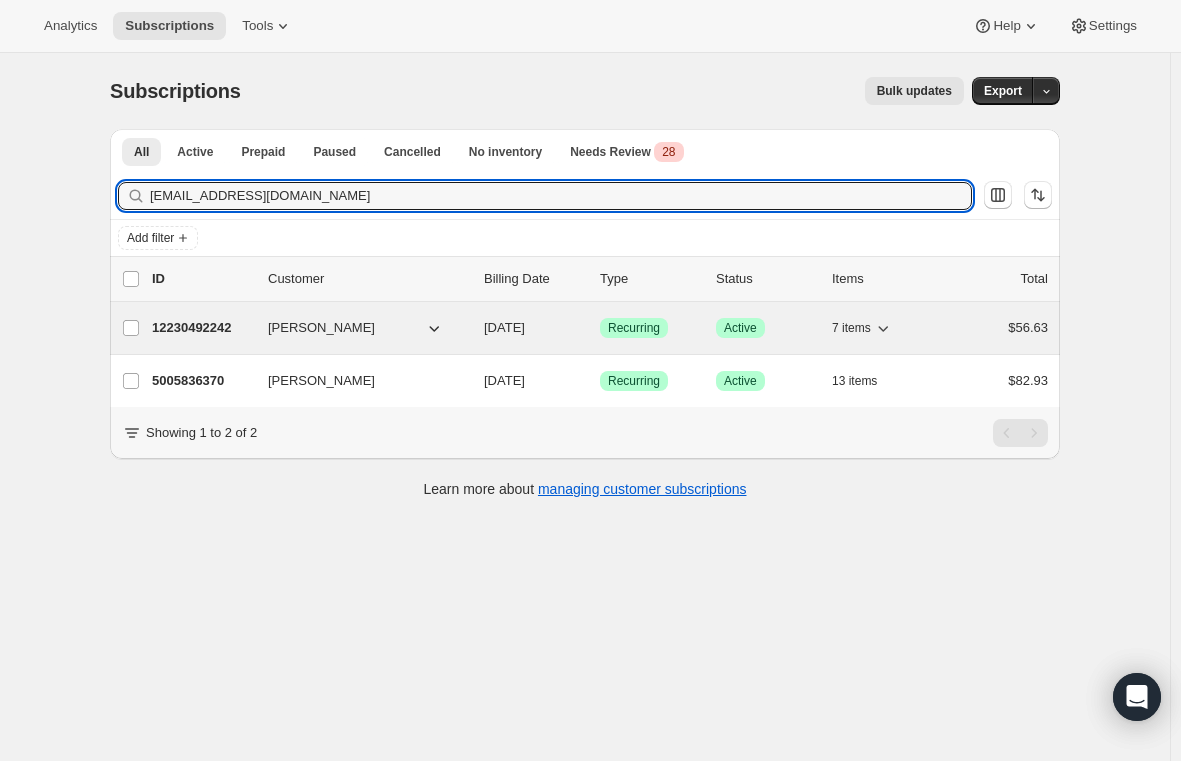 click on "12230492242" at bounding box center (202, 328) 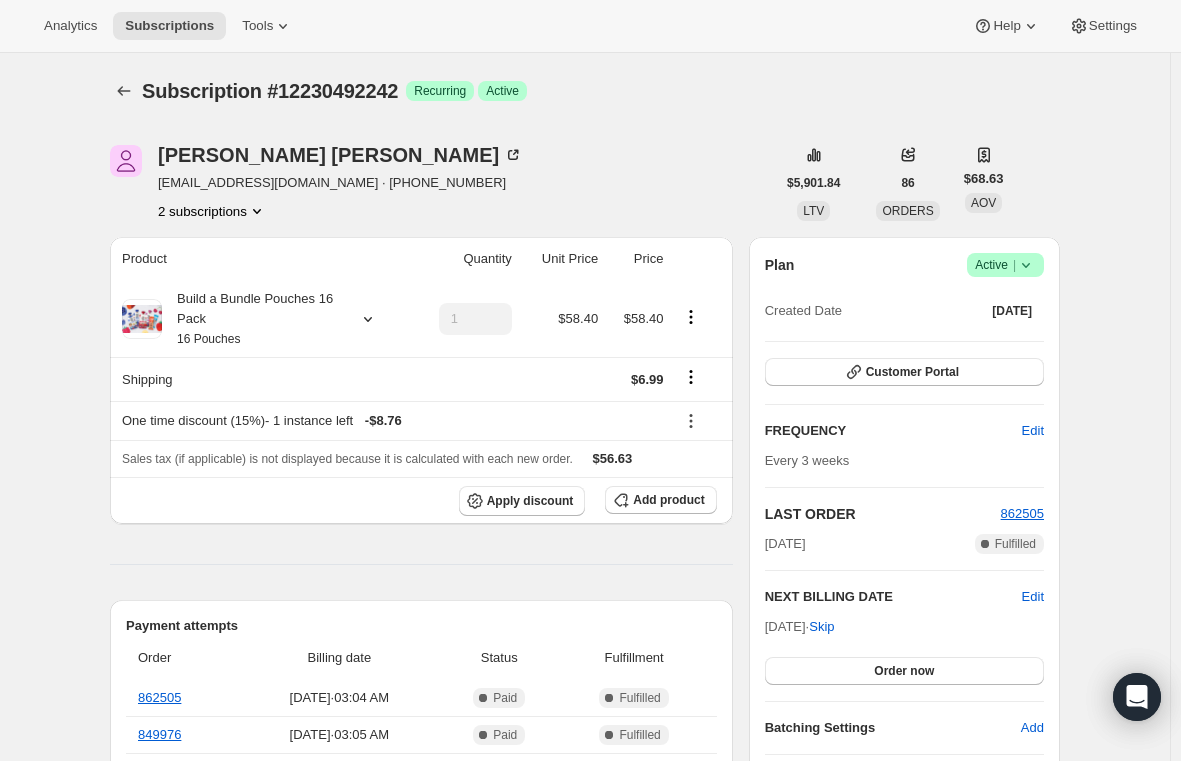 click on "2 subscriptions" at bounding box center [212, 211] 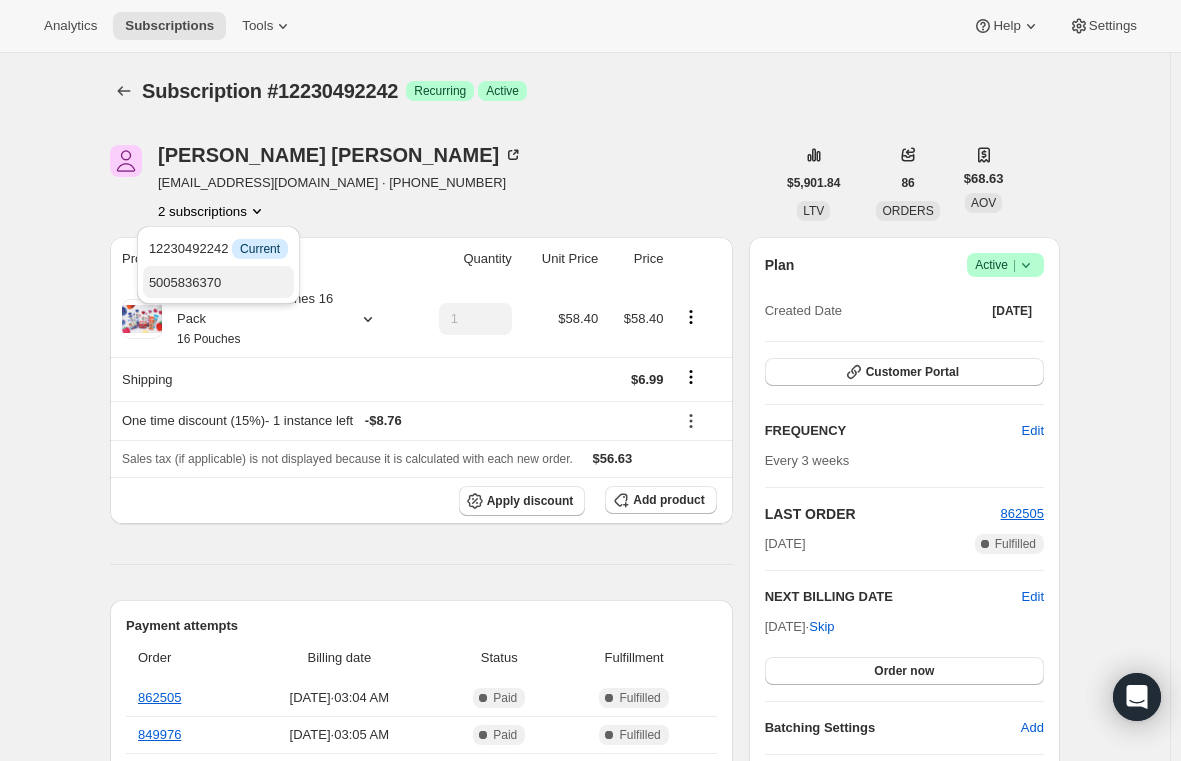 click on "5005836370" at bounding box center (185, 282) 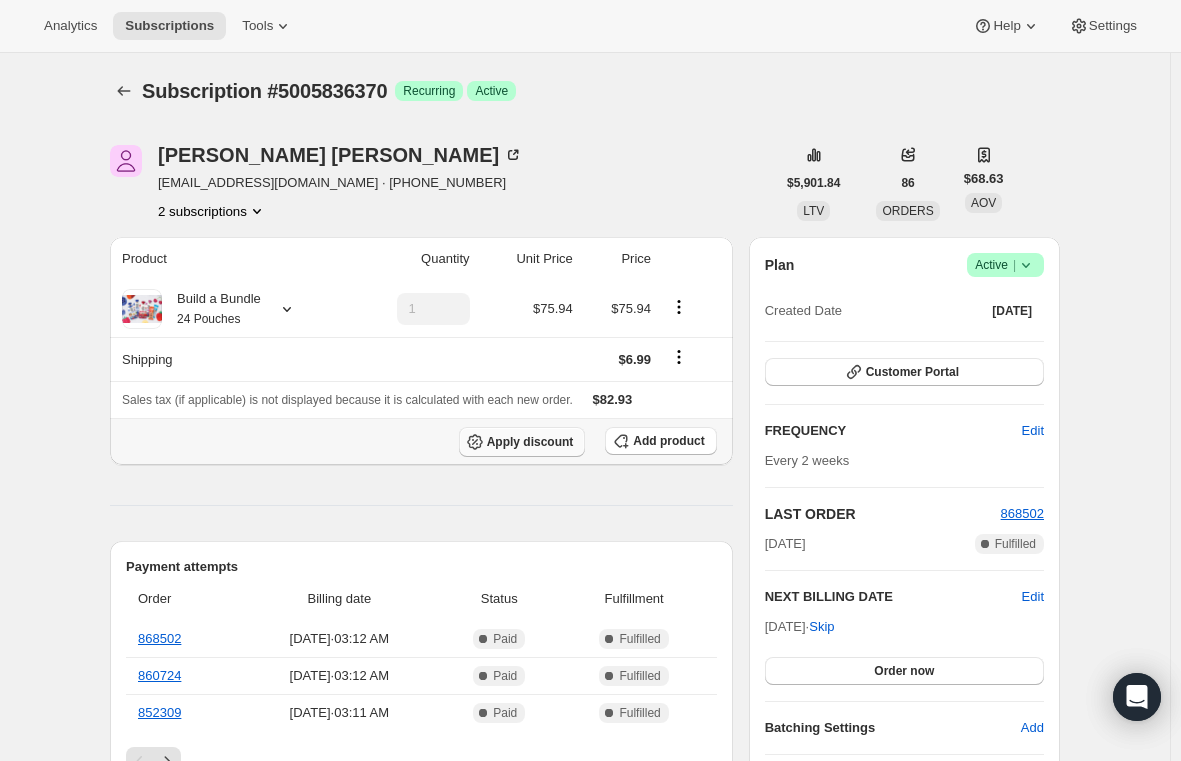 click on "Apply discount" at bounding box center (522, 442) 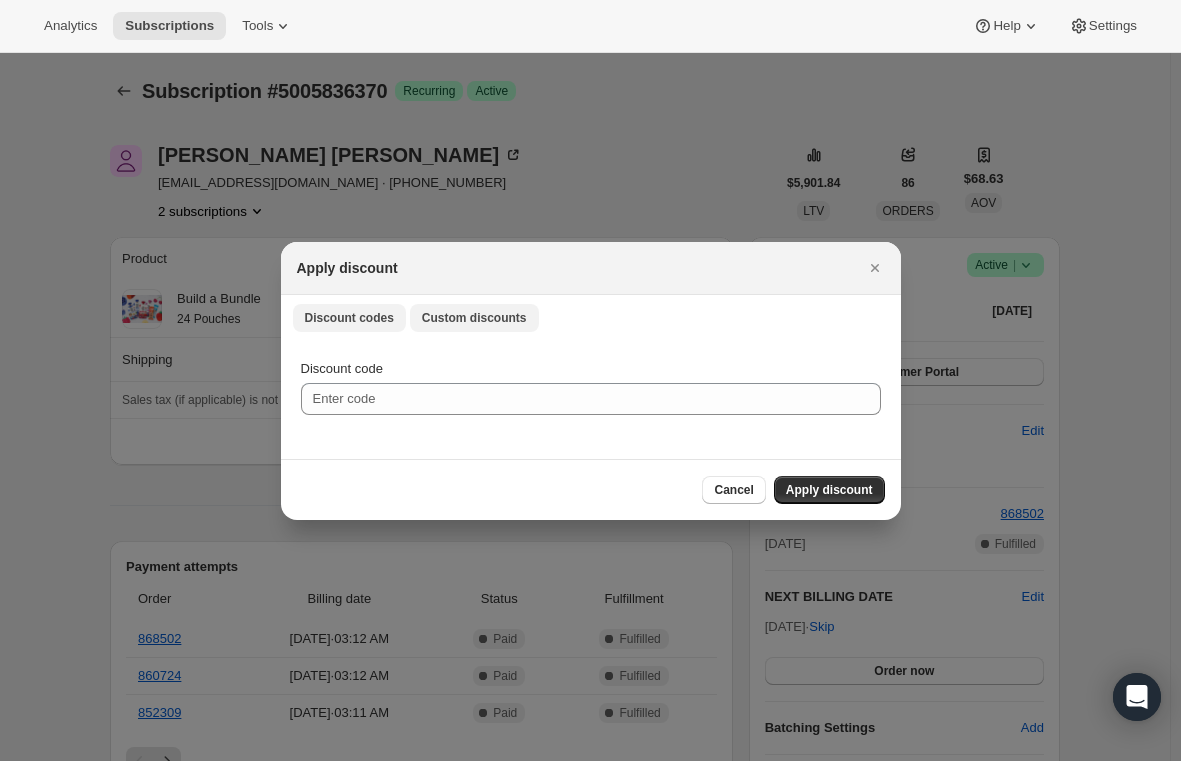 click on "Custom discounts" at bounding box center [474, 318] 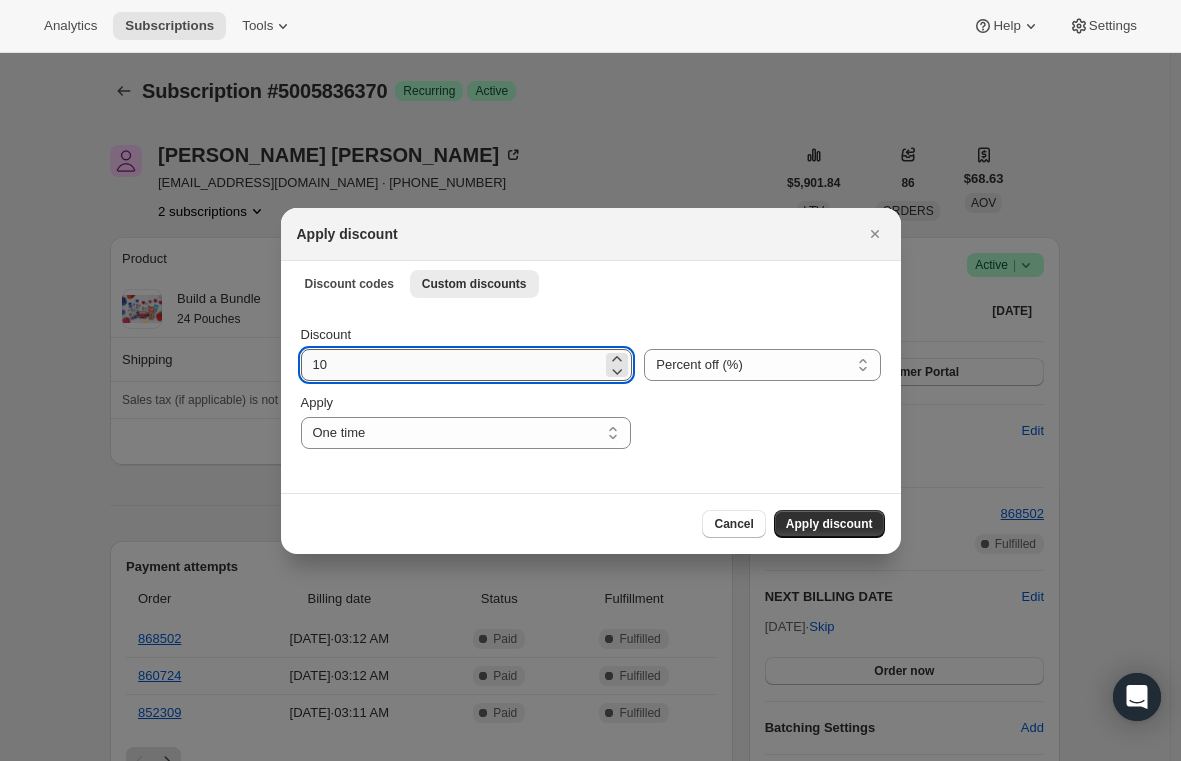 click on "10" at bounding box center (452, 365) 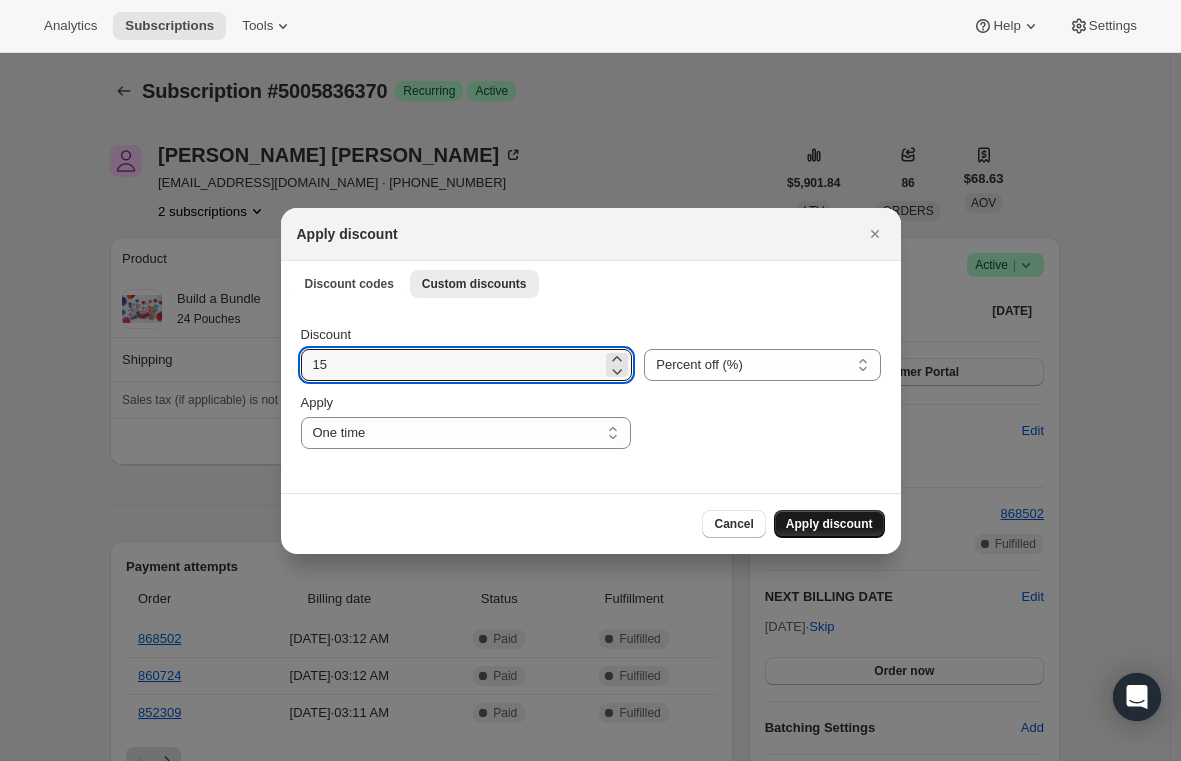 type on "15" 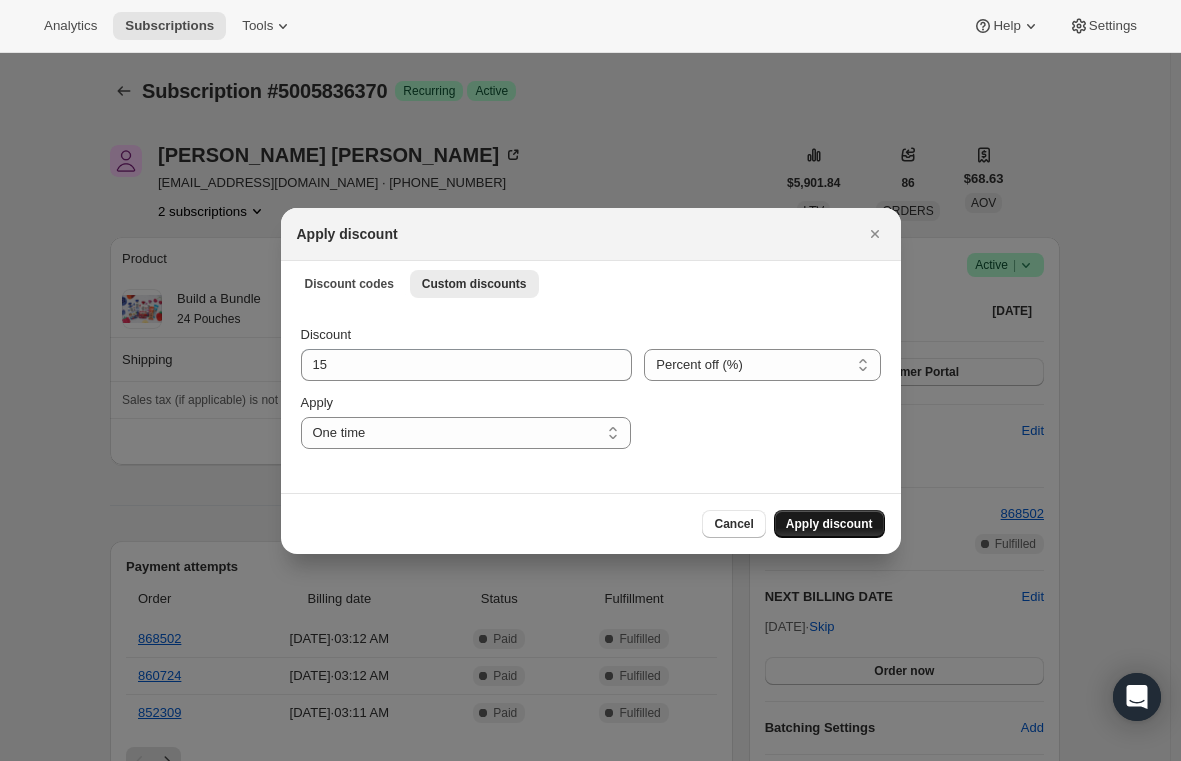 click on "Apply discount" at bounding box center (829, 524) 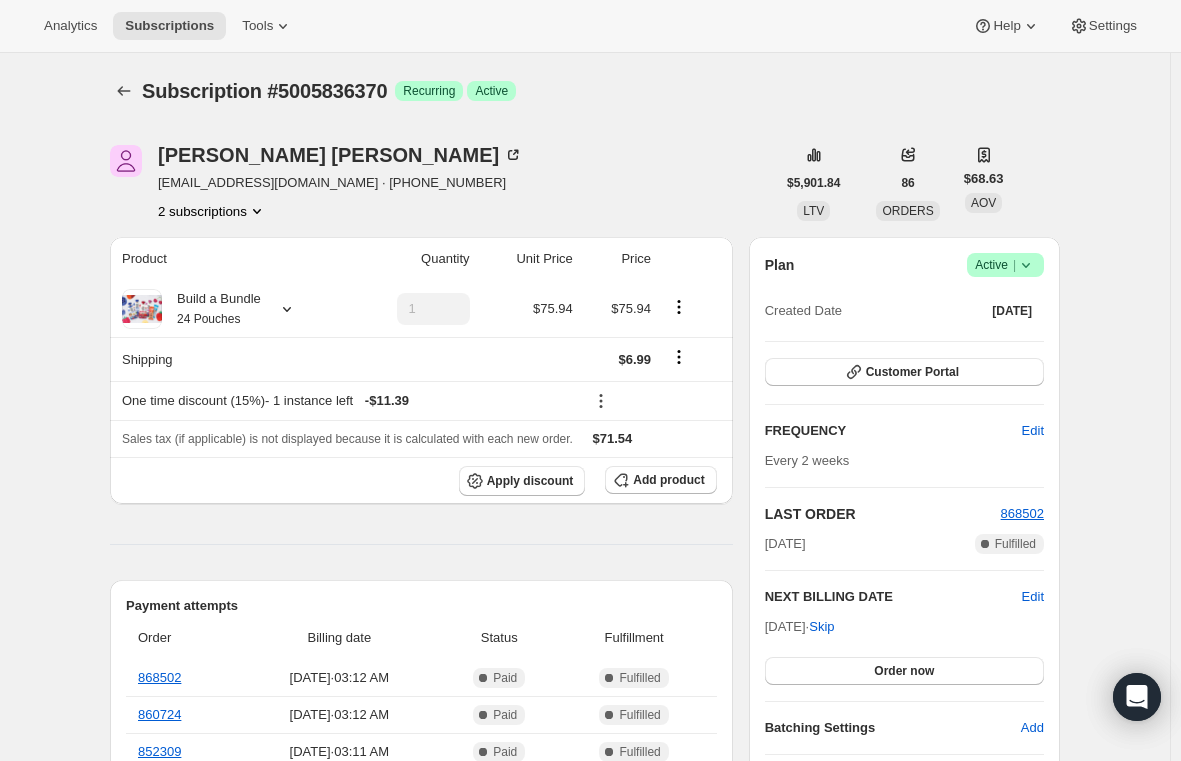 click on "2 subscriptions" at bounding box center (212, 211) 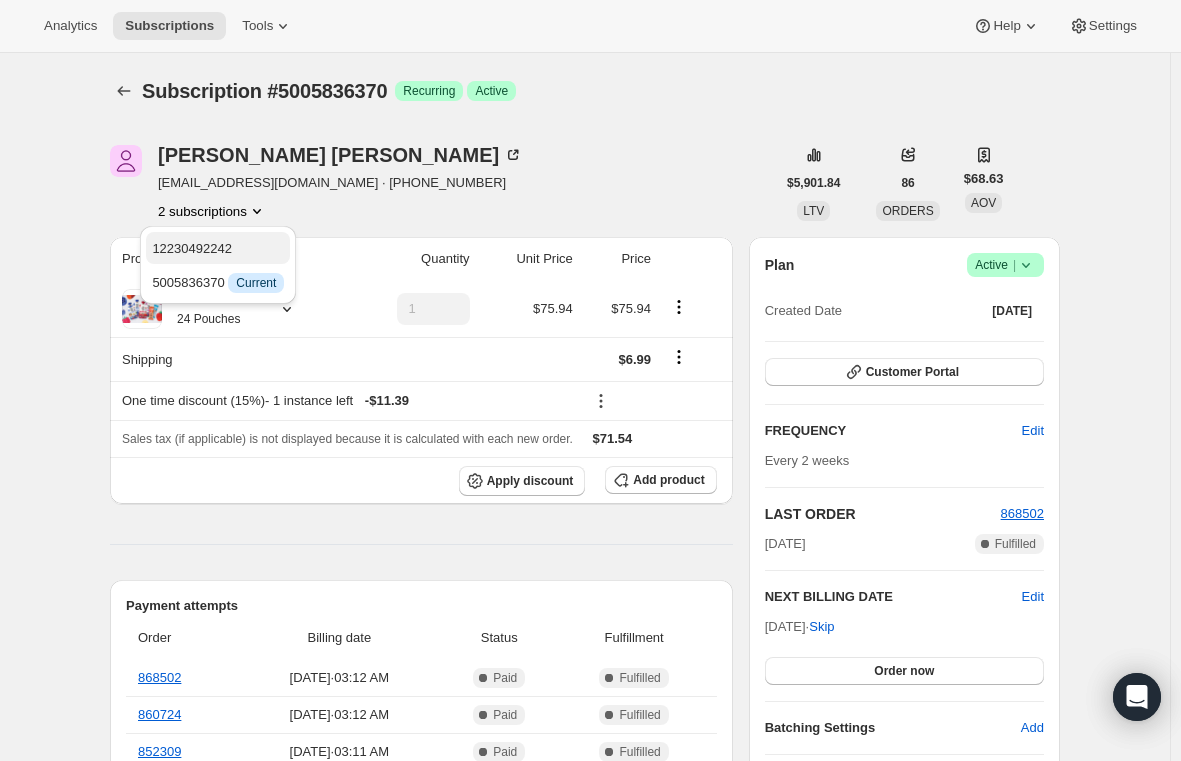 click on "12230492242" at bounding box center (192, 248) 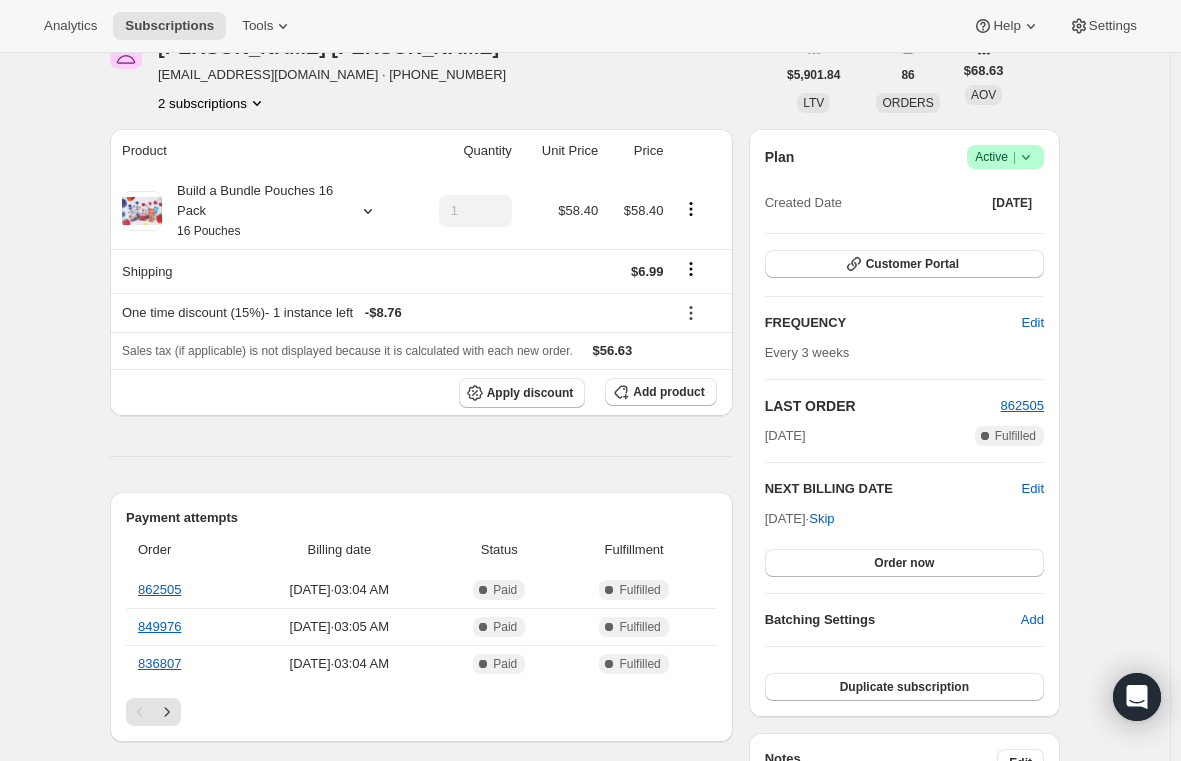 scroll, scrollTop: 100, scrollLeft: 0, axis: vertical 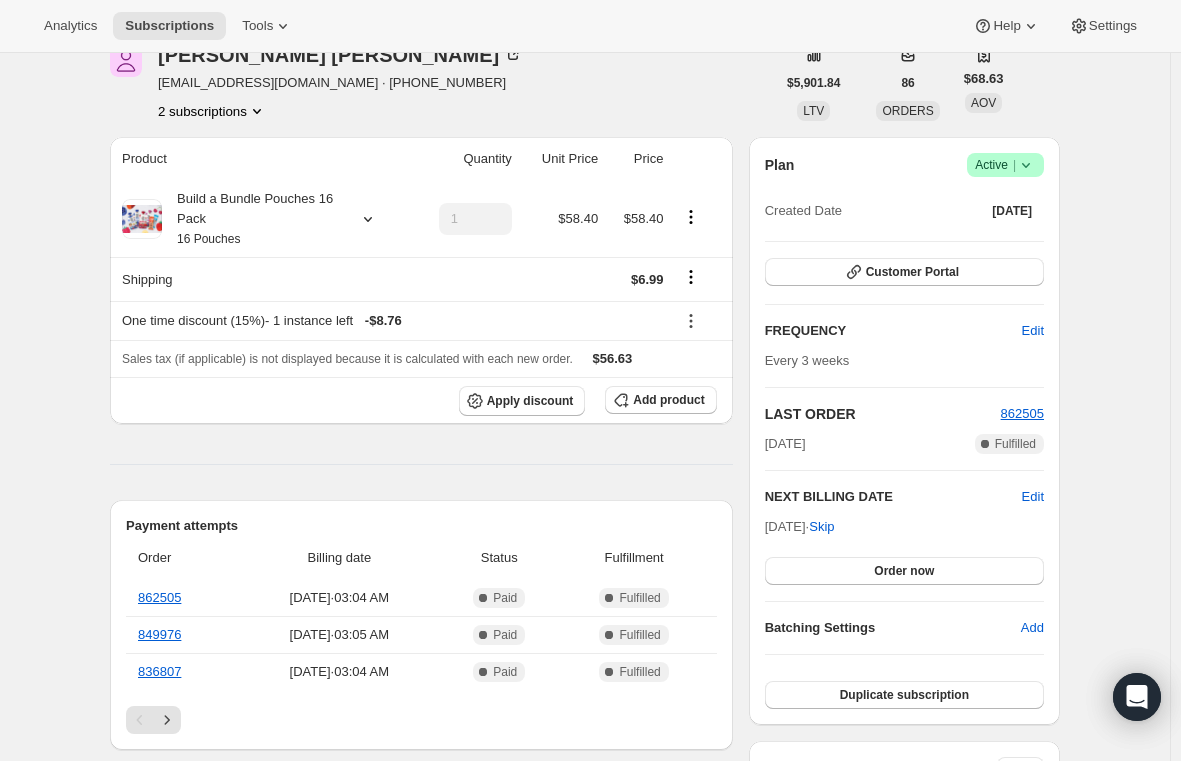 click on "2 subscriptions" at bounding box center (212, 111) 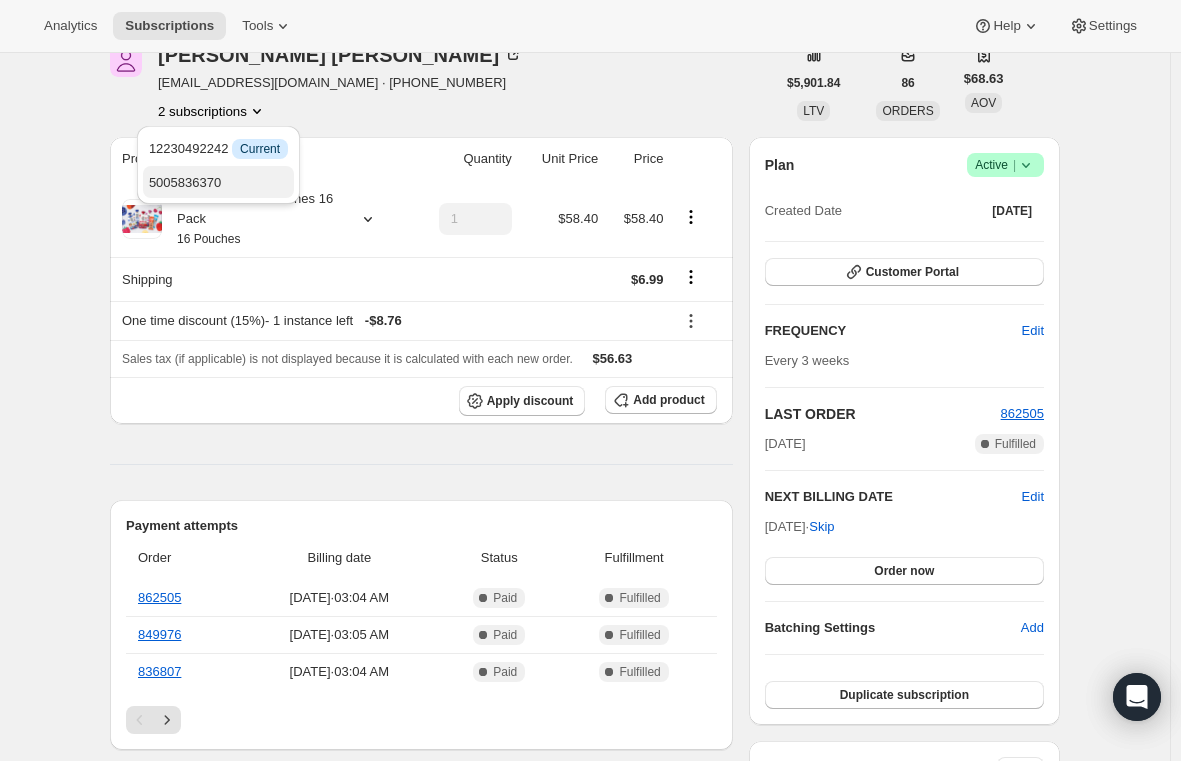 click on "5005836370" at bounding box center [185, 182] 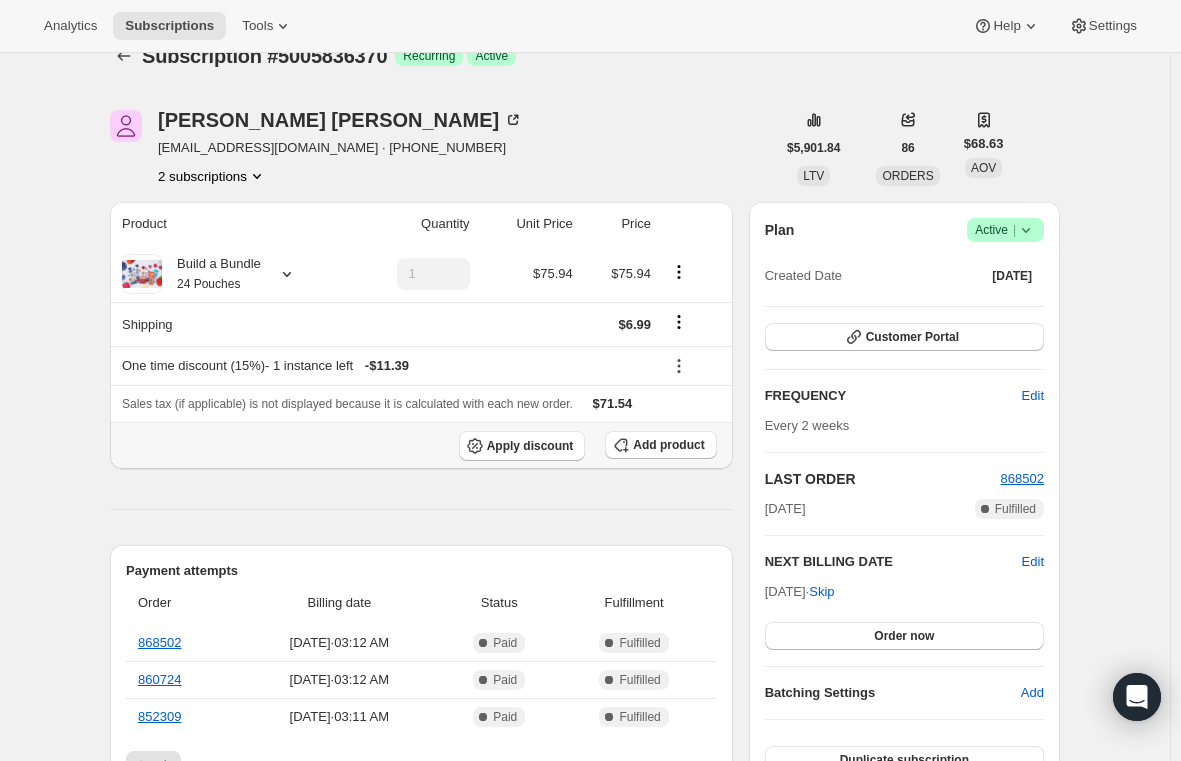 scroll, scrollTop: 0, scrollLeft: 0, axis: both 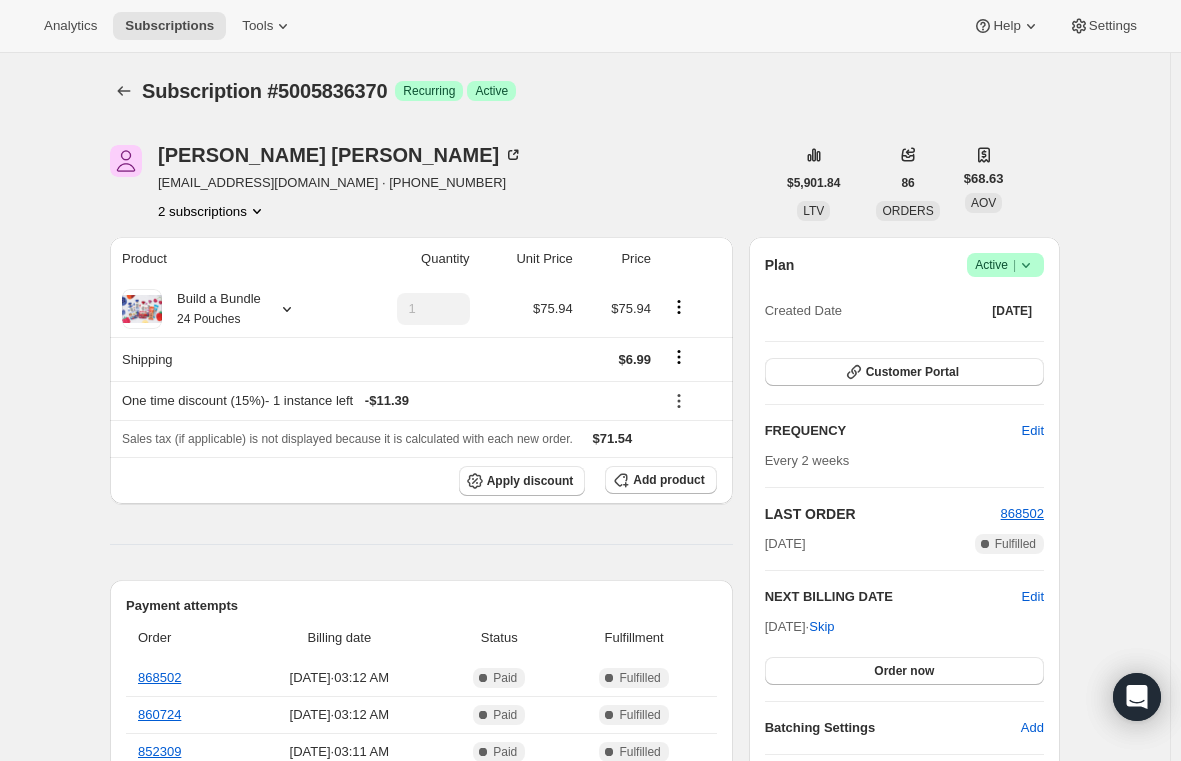 click on "2 subscriptions" at bounding box center [212, 211] 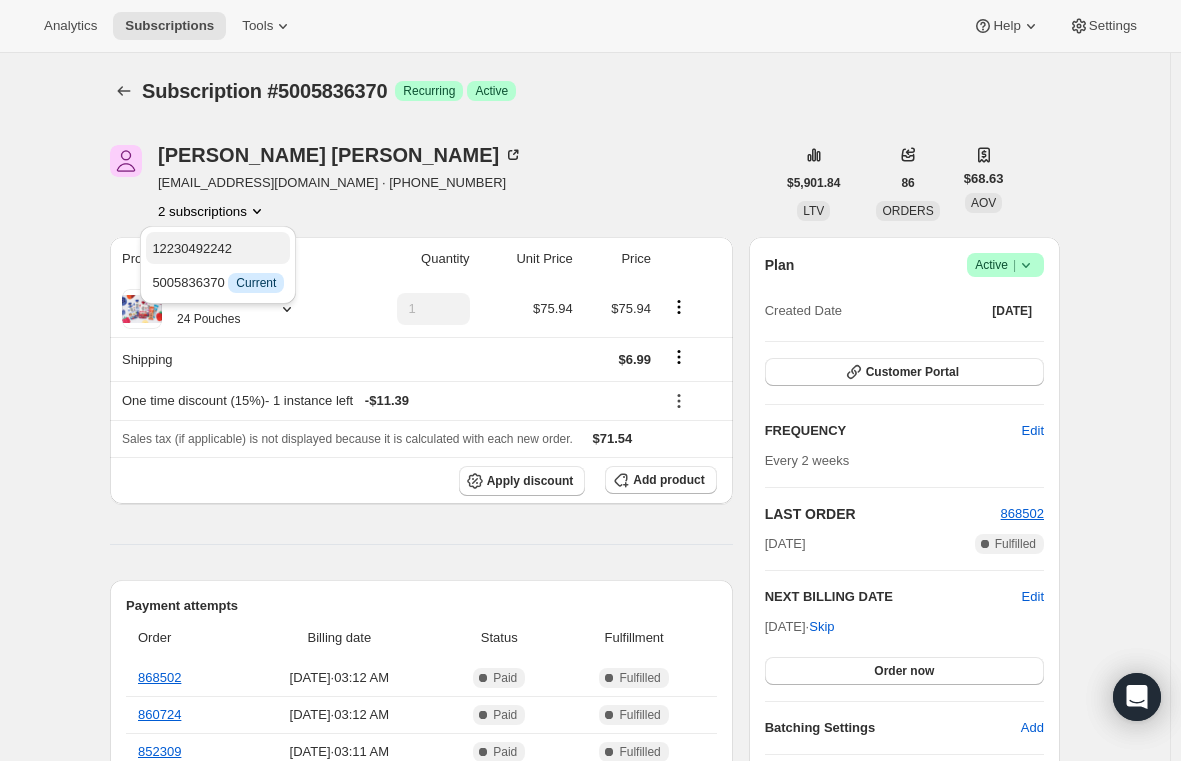 click on "12230492242" at bounding box center [192, 248] 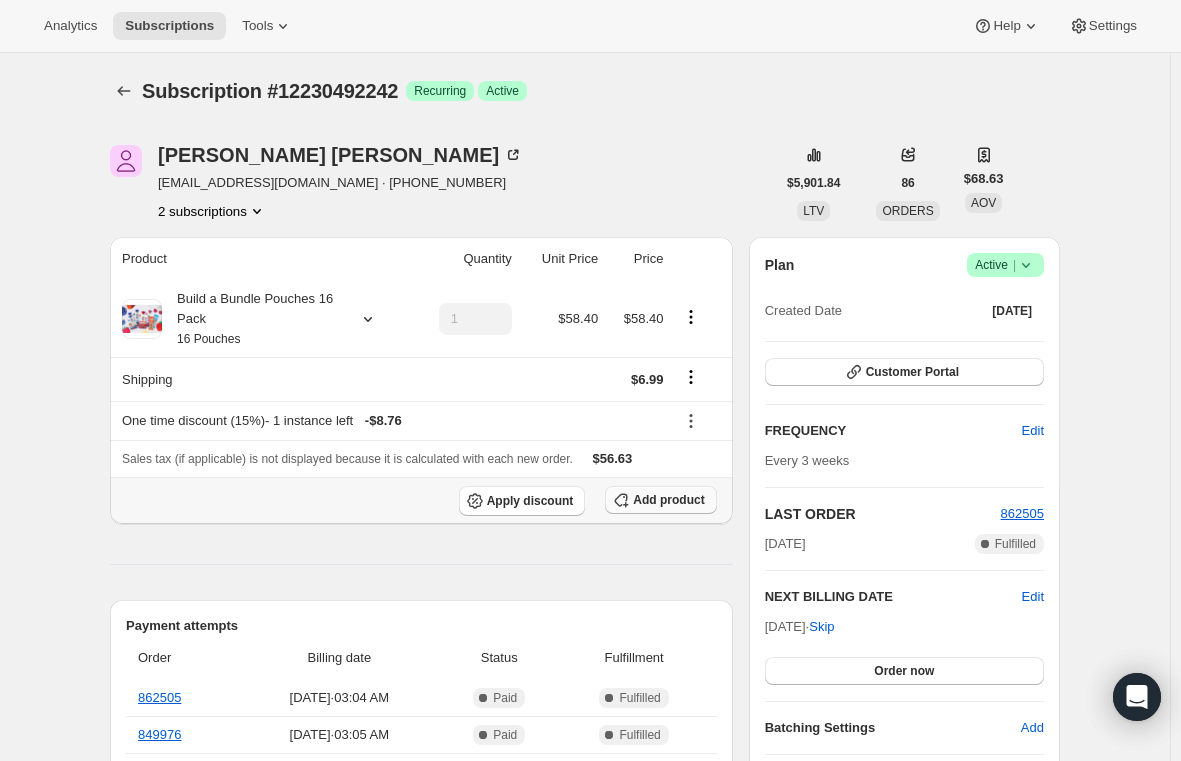 click on "Add product" at bounding box center (668, 500) 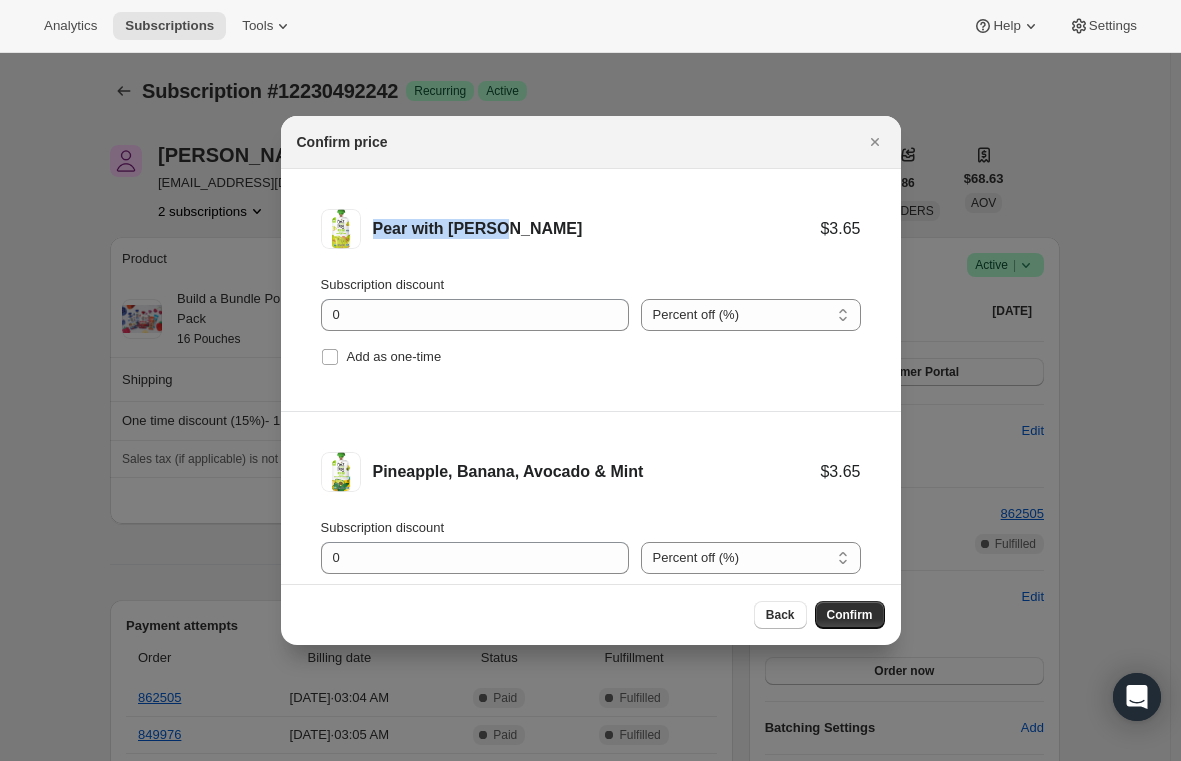 drag, startPoint x: 527, startPoint y: 233, endPoint x: 372, endPoint y: 236, distance: 155.02902 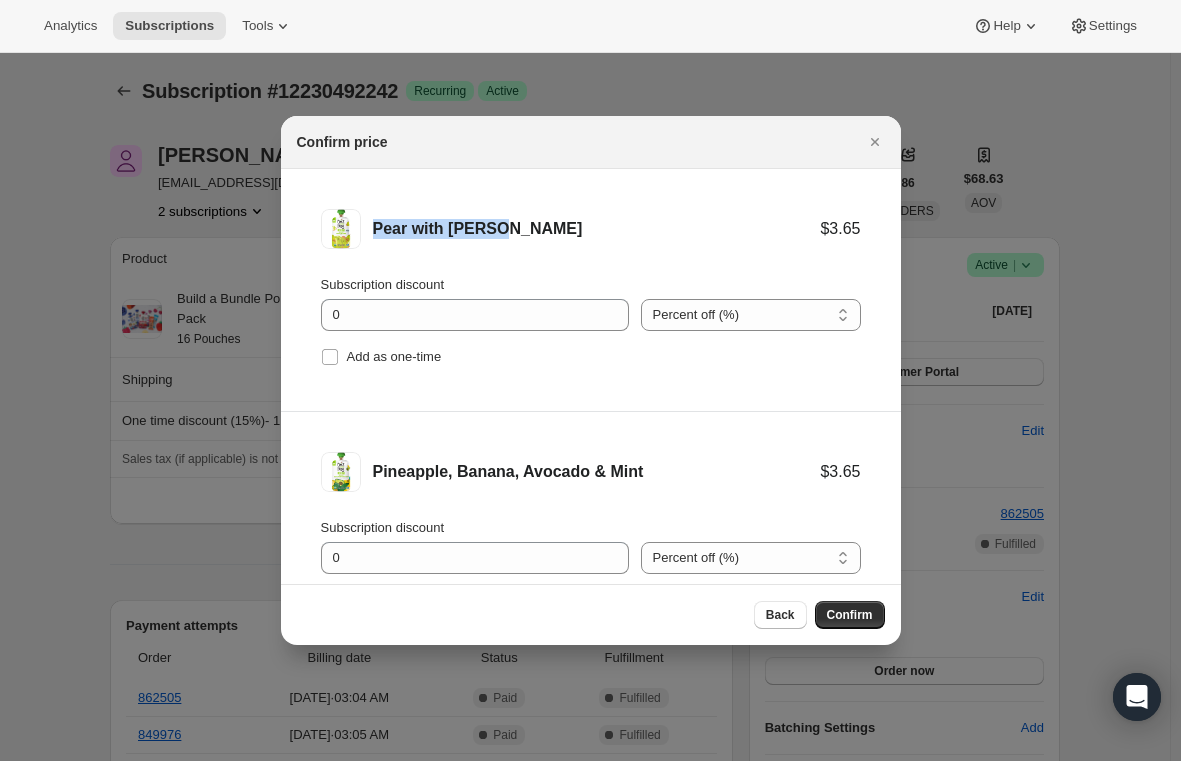 copy on "Pear with [PERSON_NAME]" 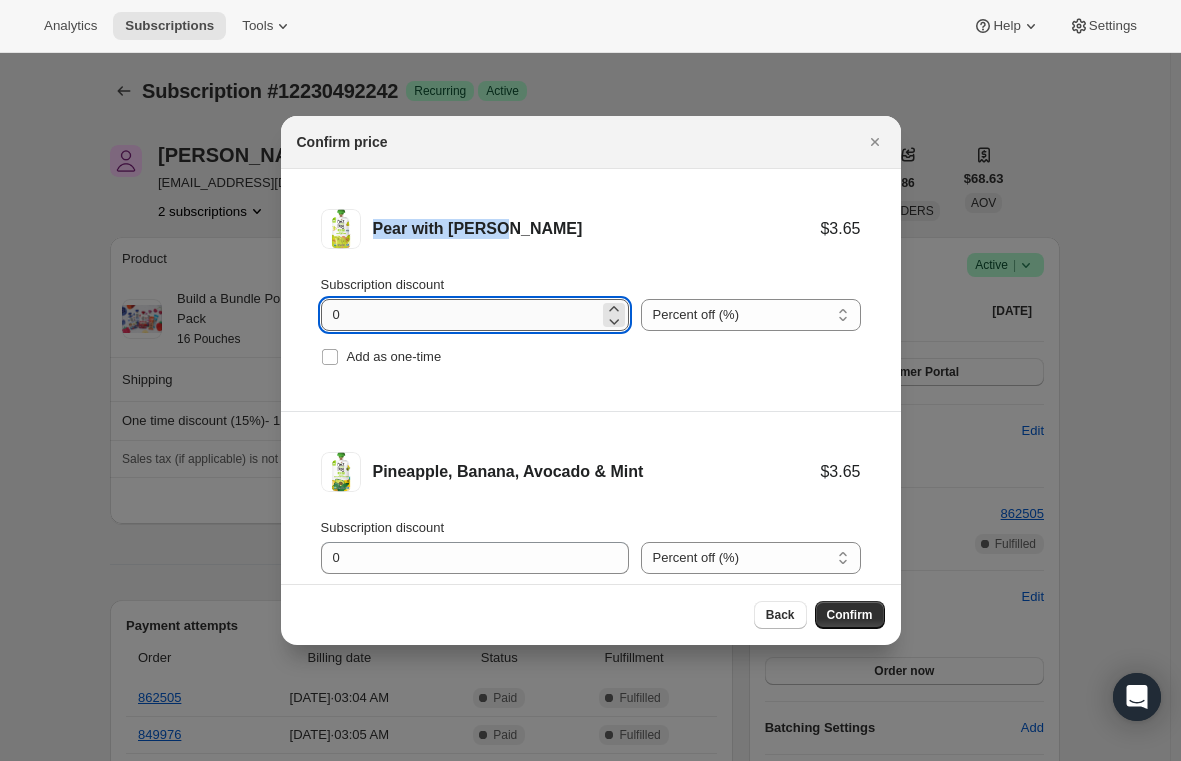click on "0" at bounding box center [460, 315] 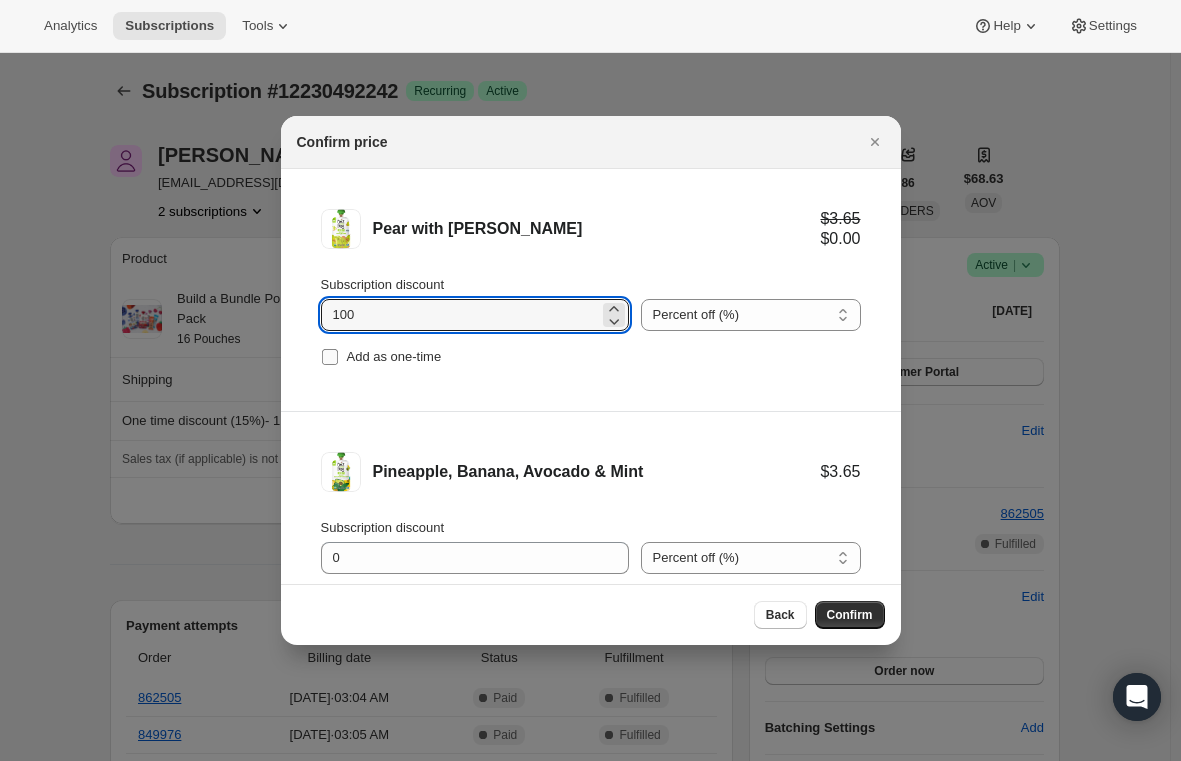 type on "100" 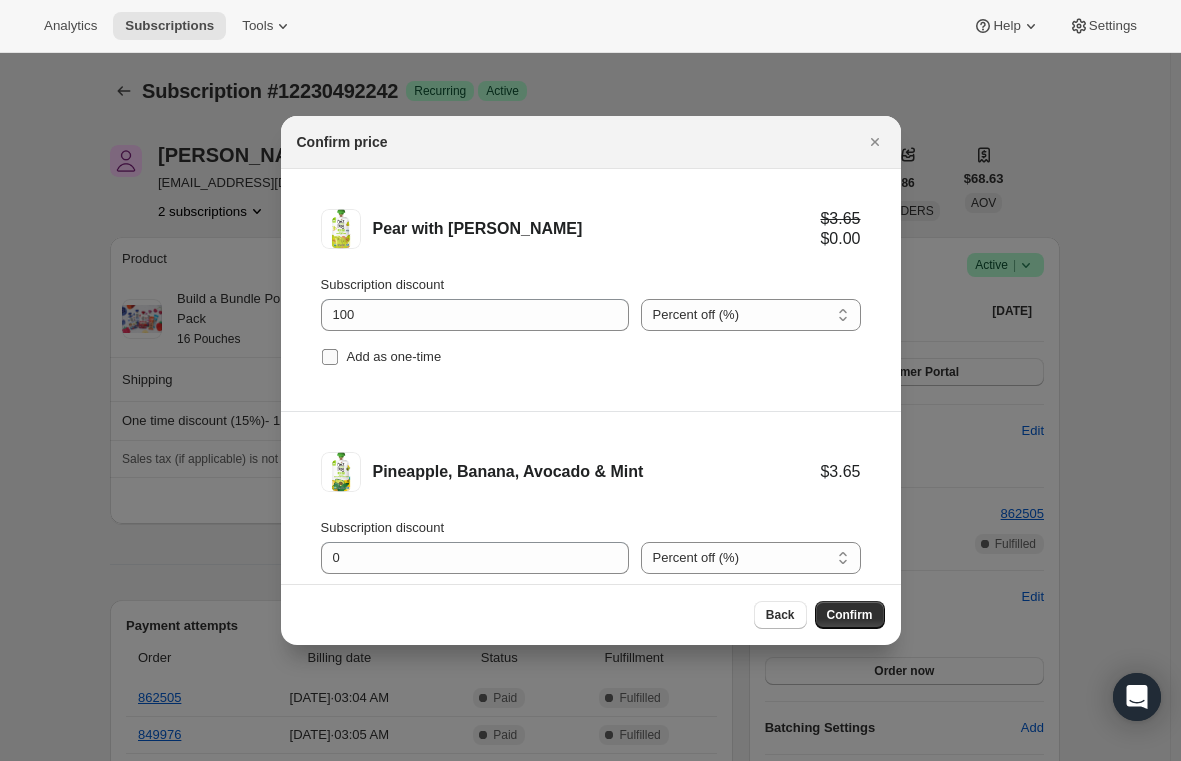 click on "Add as one-time" at bounding box center (330, 357) 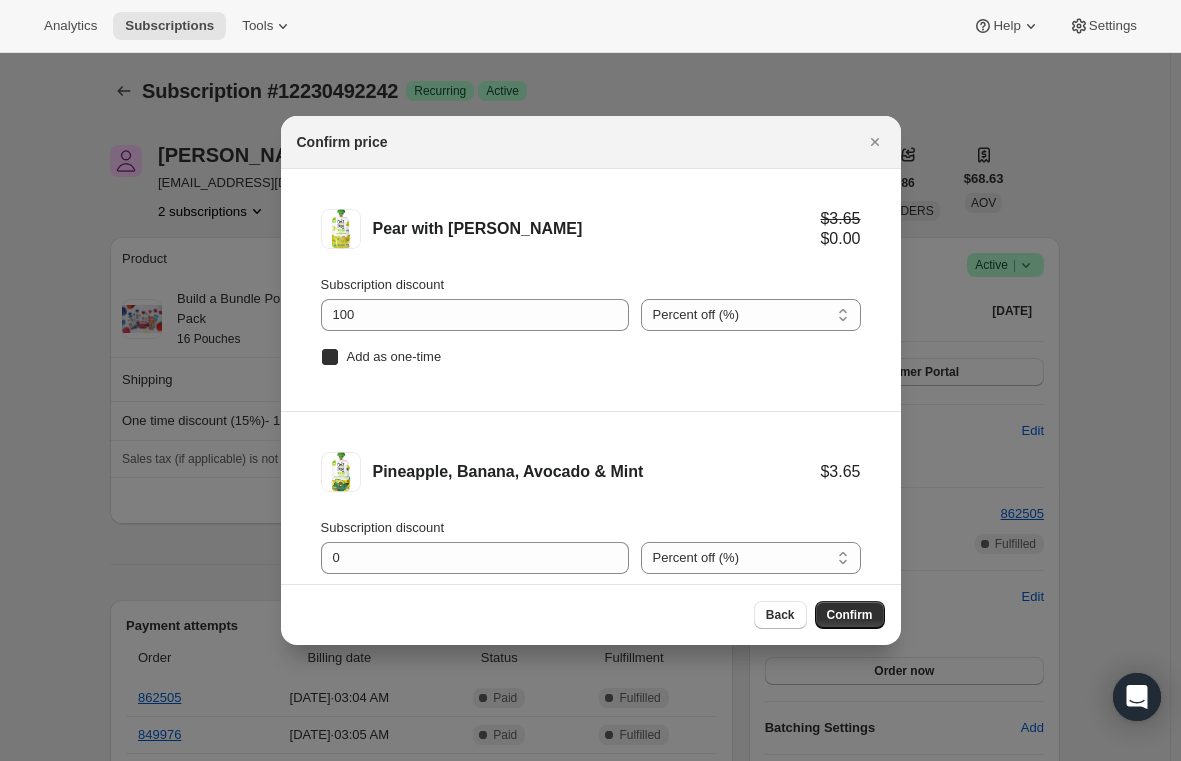 checkbox on "true" 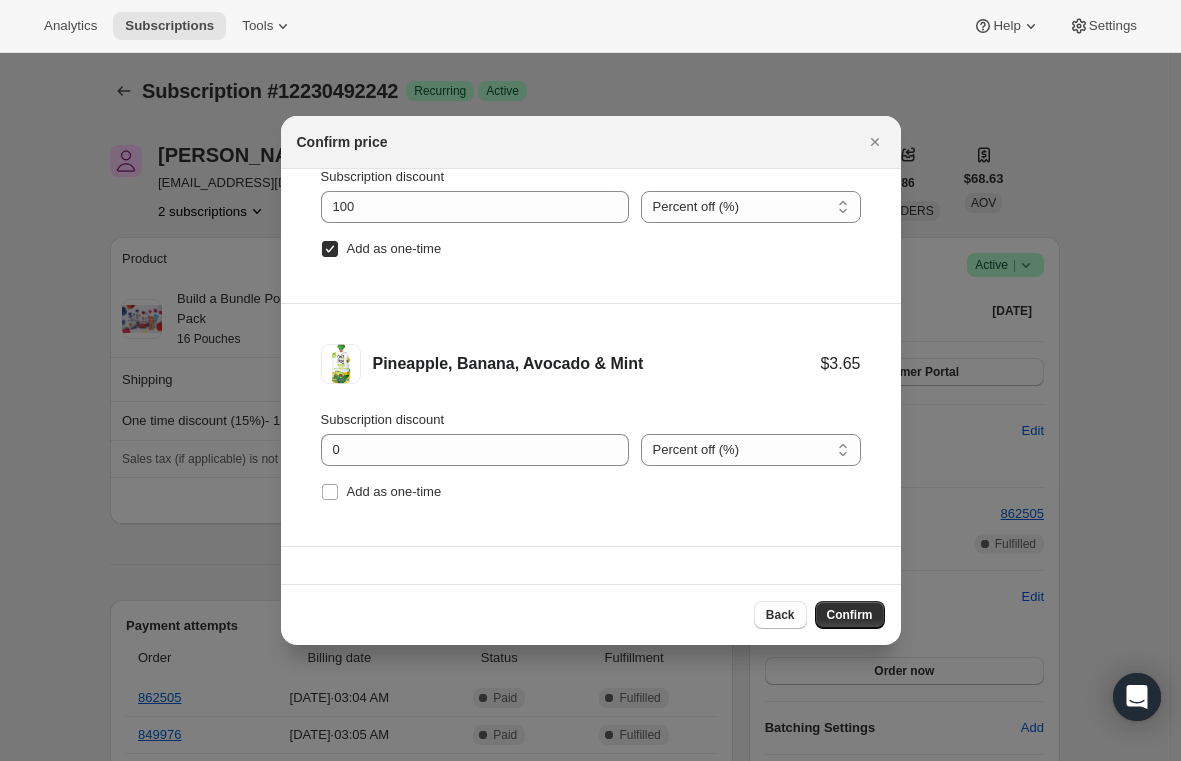 scroll, scrollTop: 200, scrollLeft: 0, axis: vertical 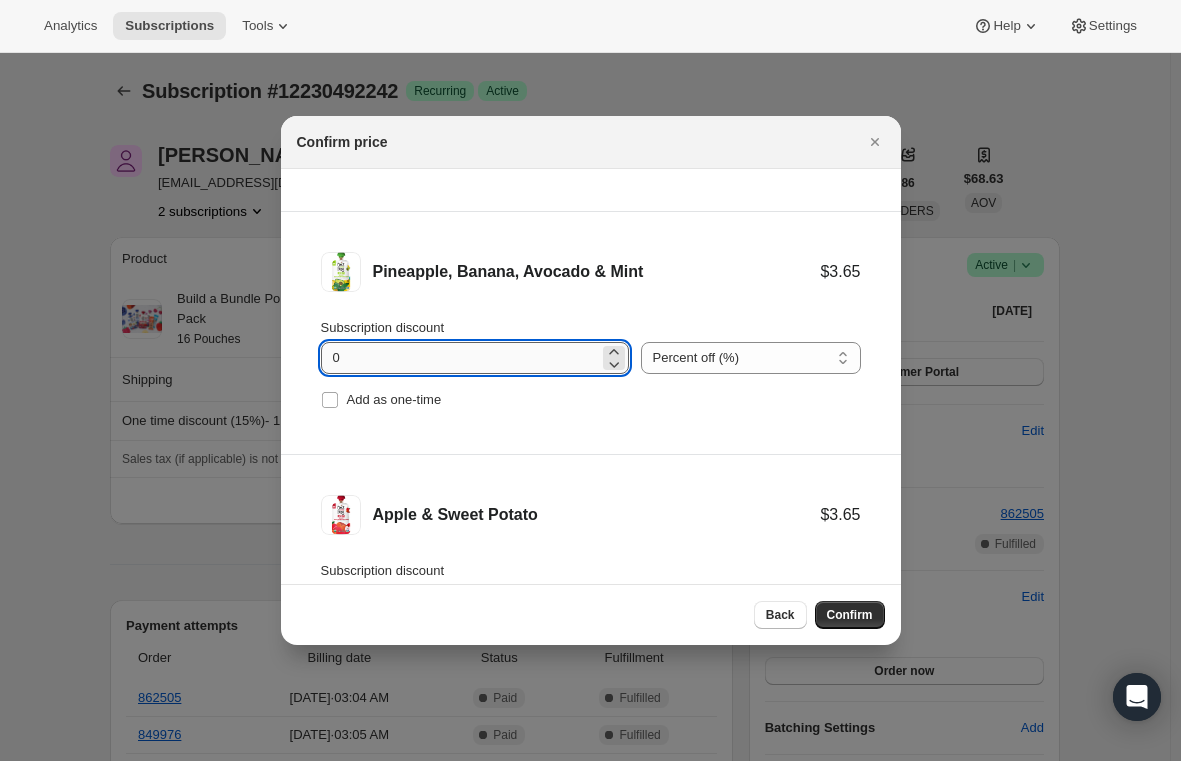 click on "0" at bounding box center (460, 358) 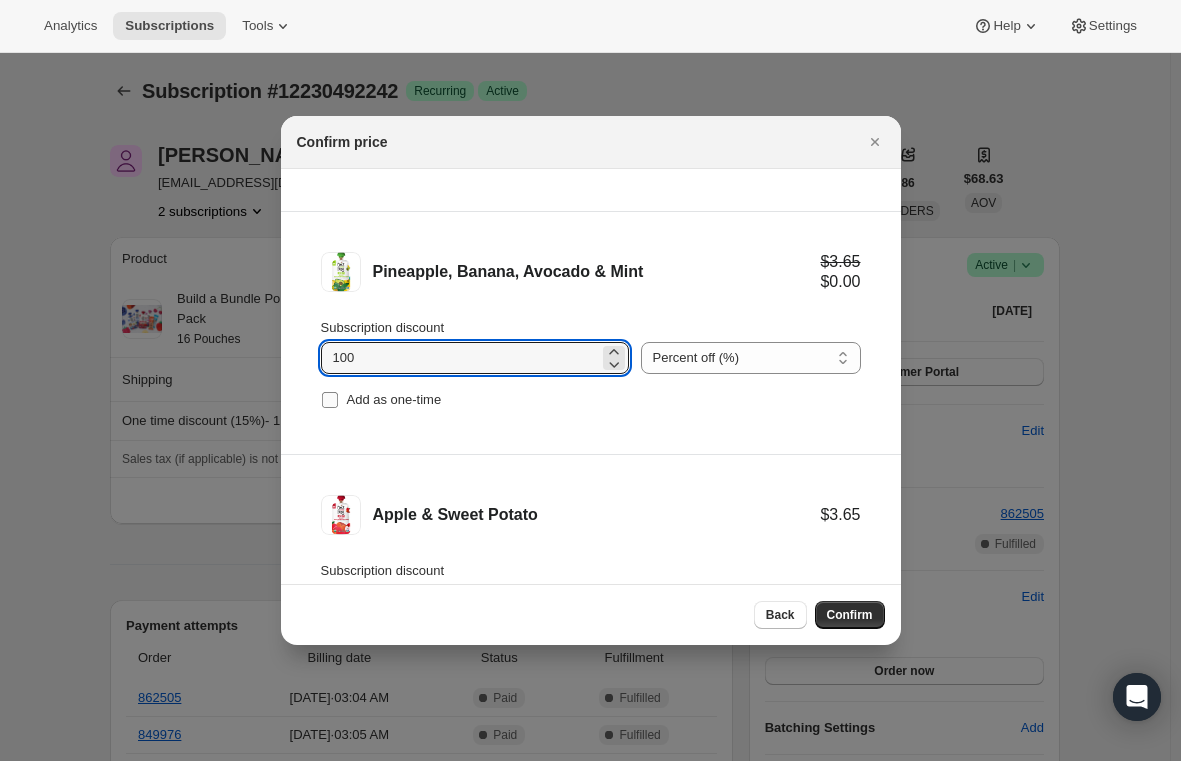 type on "100" 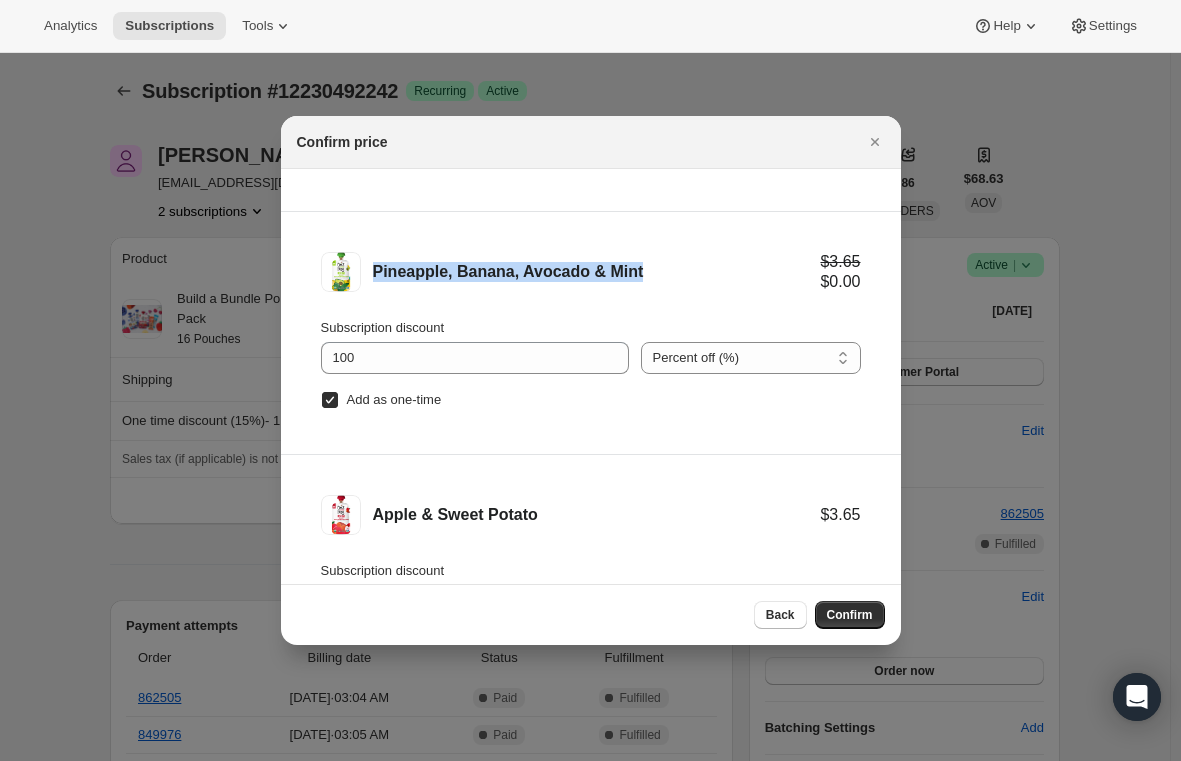 drag, startPoint x: 656, startPoint y: 260, endPoint x: 373, endPoint y: 257, distance: 283.0159 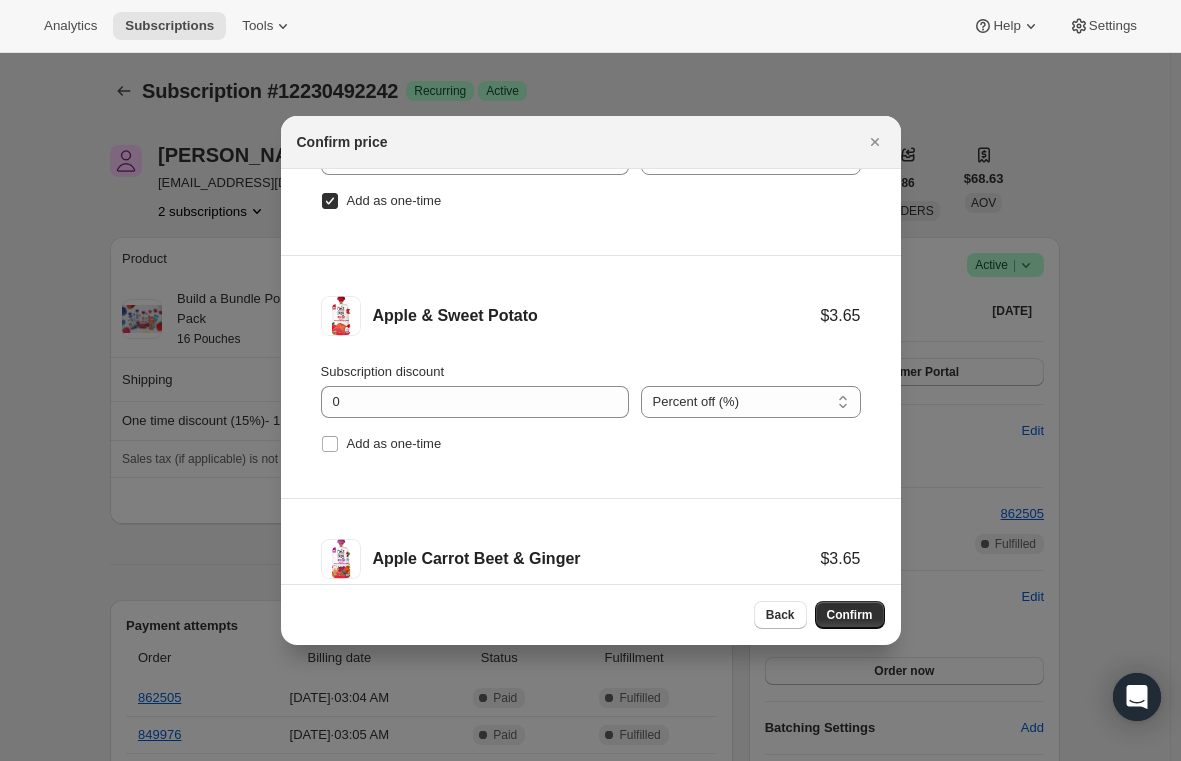 scroll, scrollTop: 500, scrollLeft: 0, axis: vertical 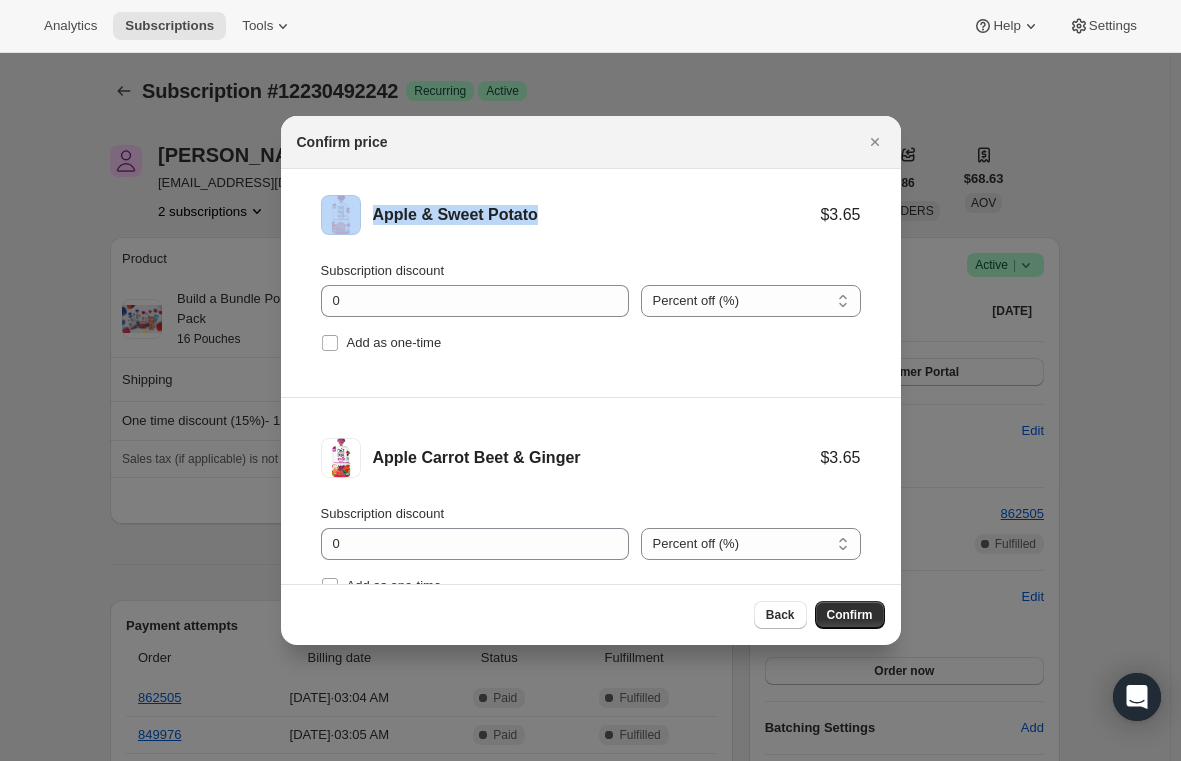 drag, startPoint x: 539, startPoint y: 215, endPoint x: 366, endPoint y: 217, distance: 173.01157 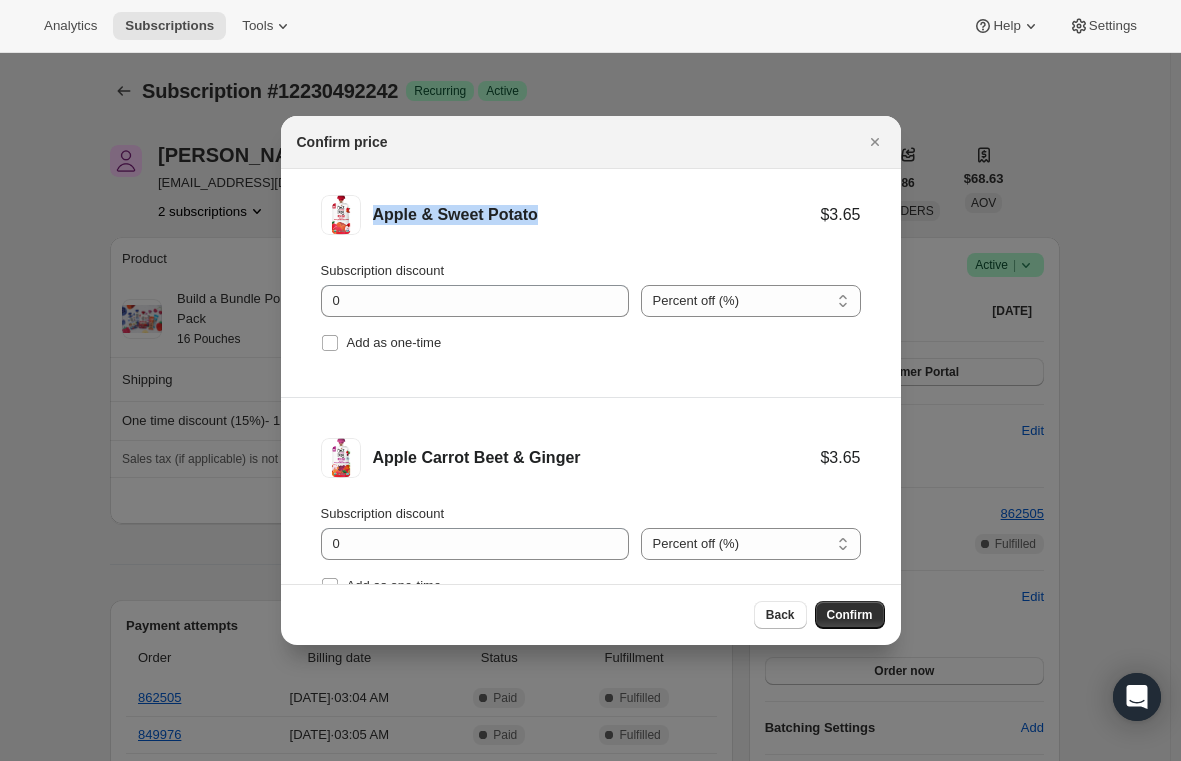 drag, startPoint x: 614, startPoint y: 220, endPoint x: 377, endPoint y: 216, distance: 237.03375 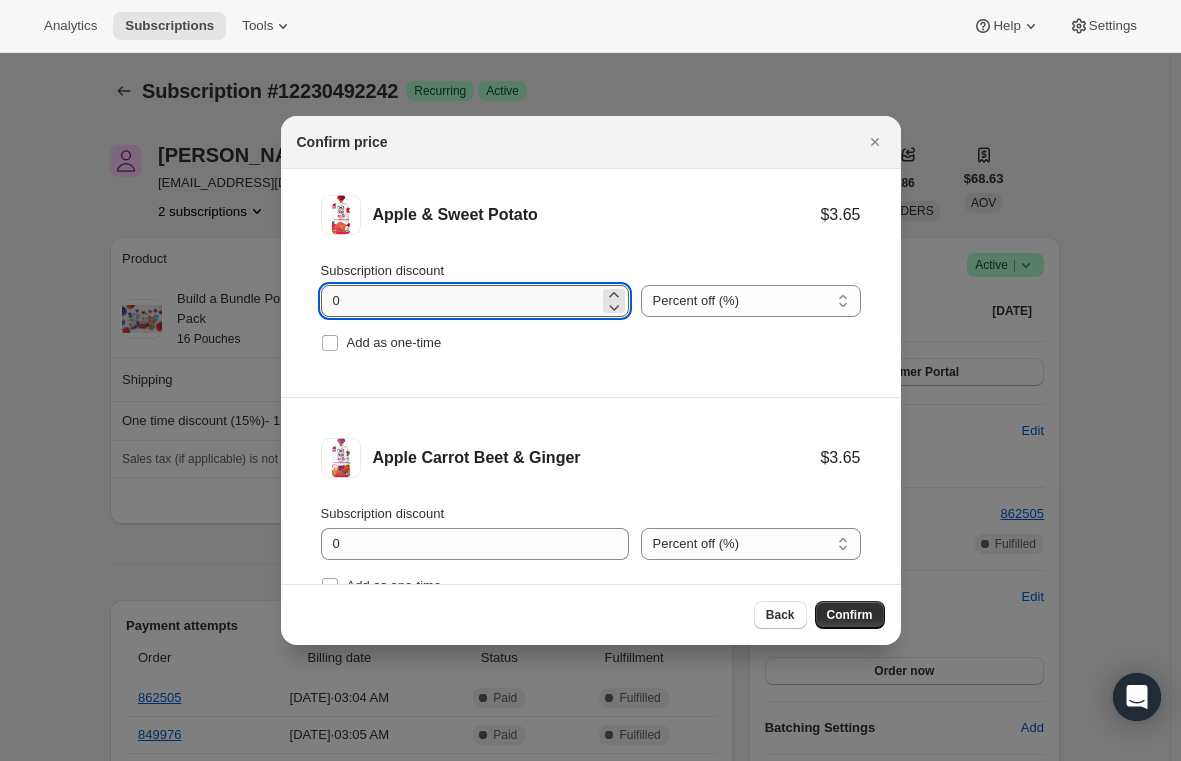 click on "0" at bounding box center (460, 301) 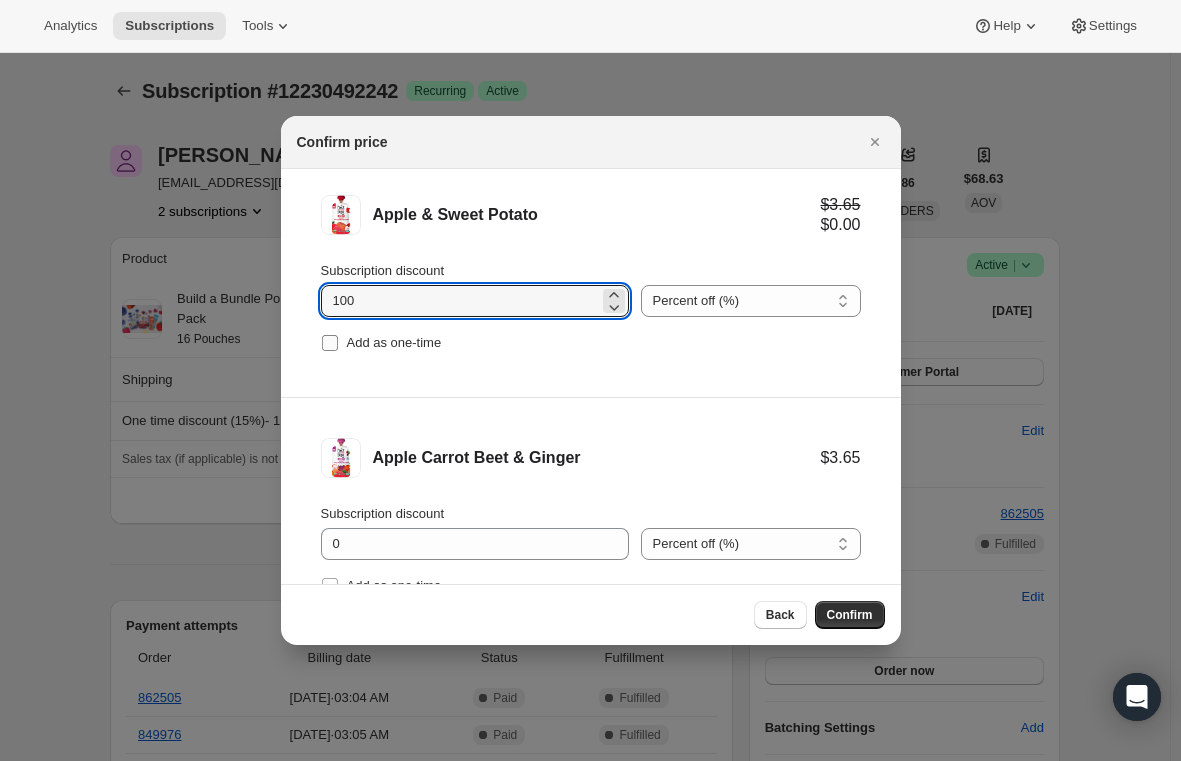type on "100" 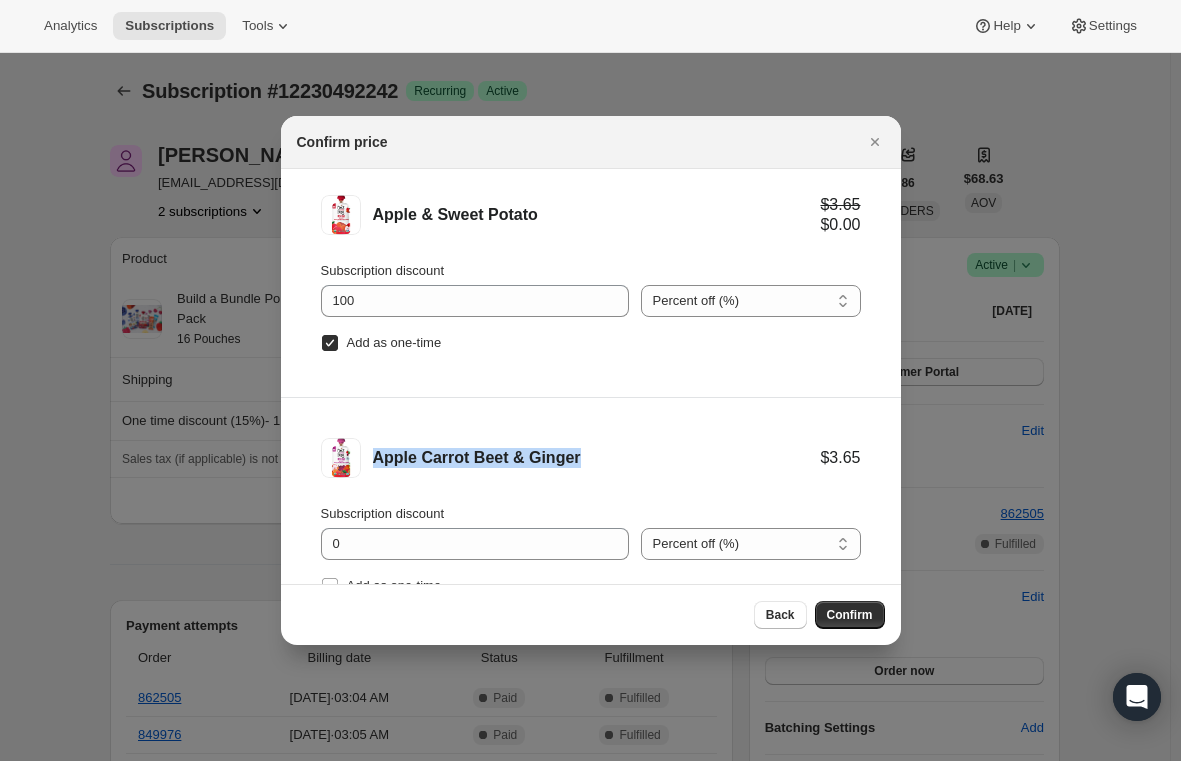 drag, startPoint x: 588, startPoint y: 464, endPoint x: 370, endPoint y: 457, distance: 218.11235 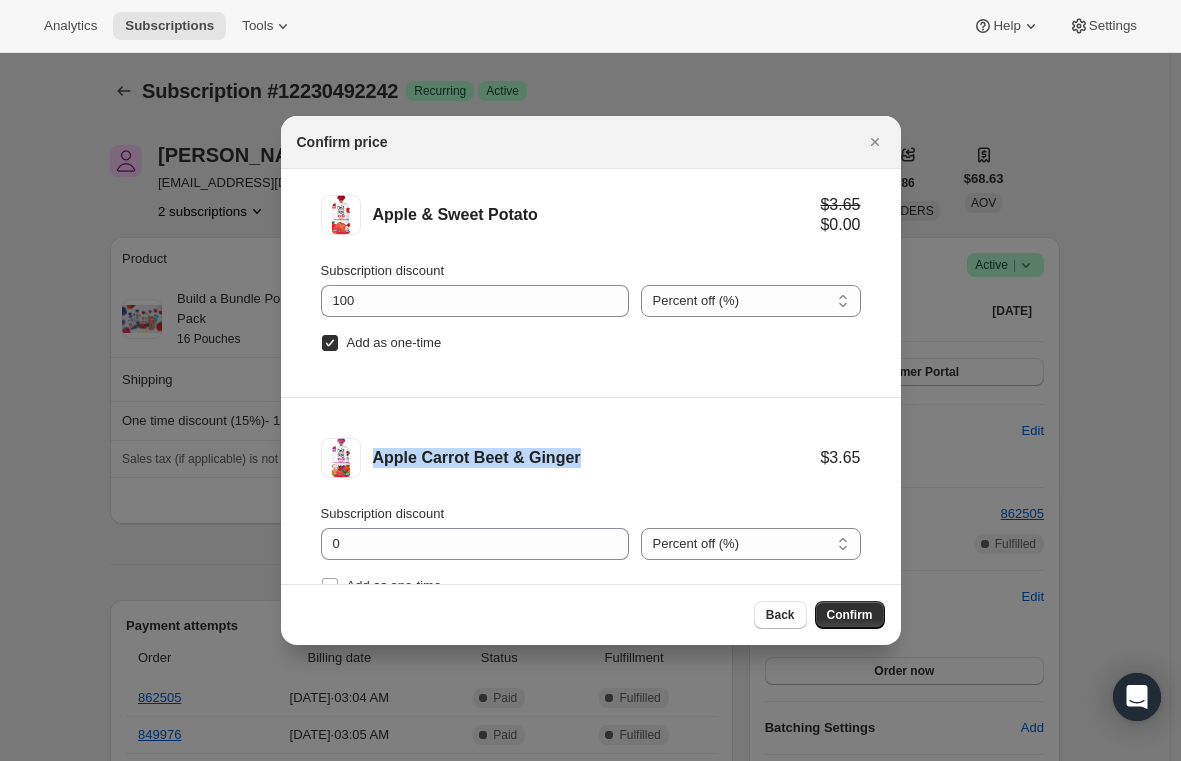 copy on "Apple Carrot Beet & Ginger" 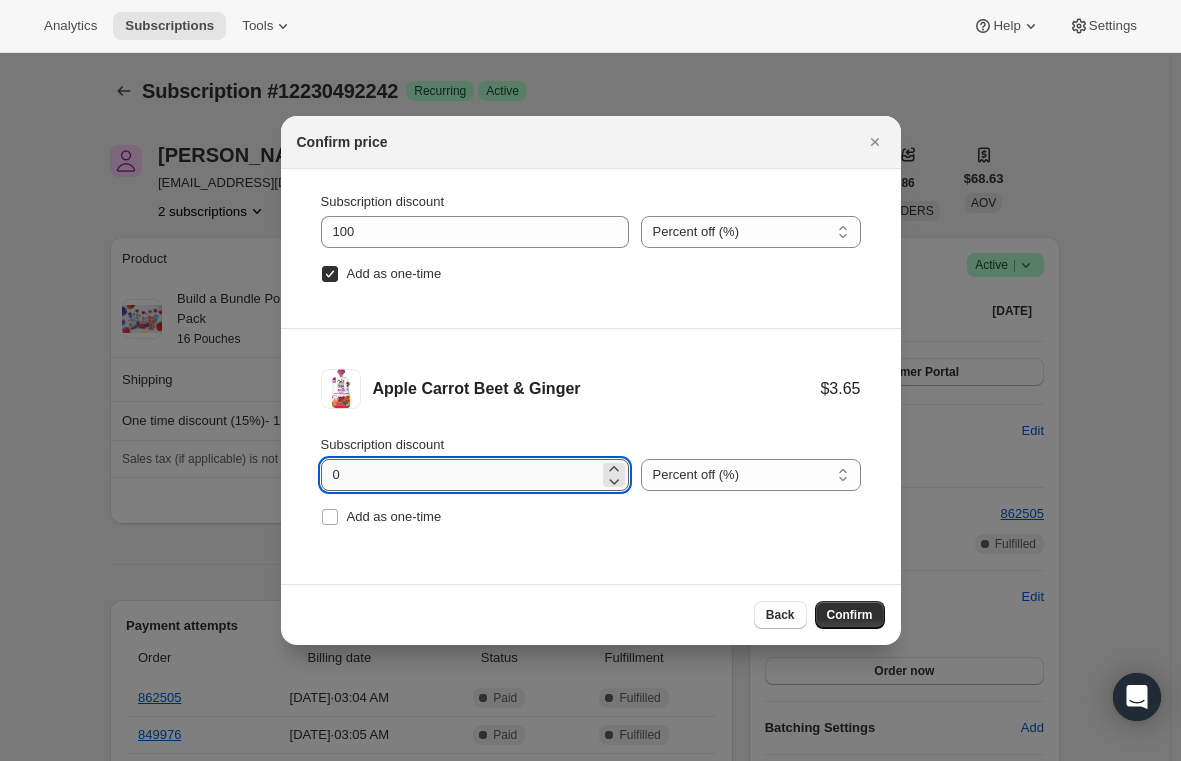 click on "0" at bounding box center (460, 475) 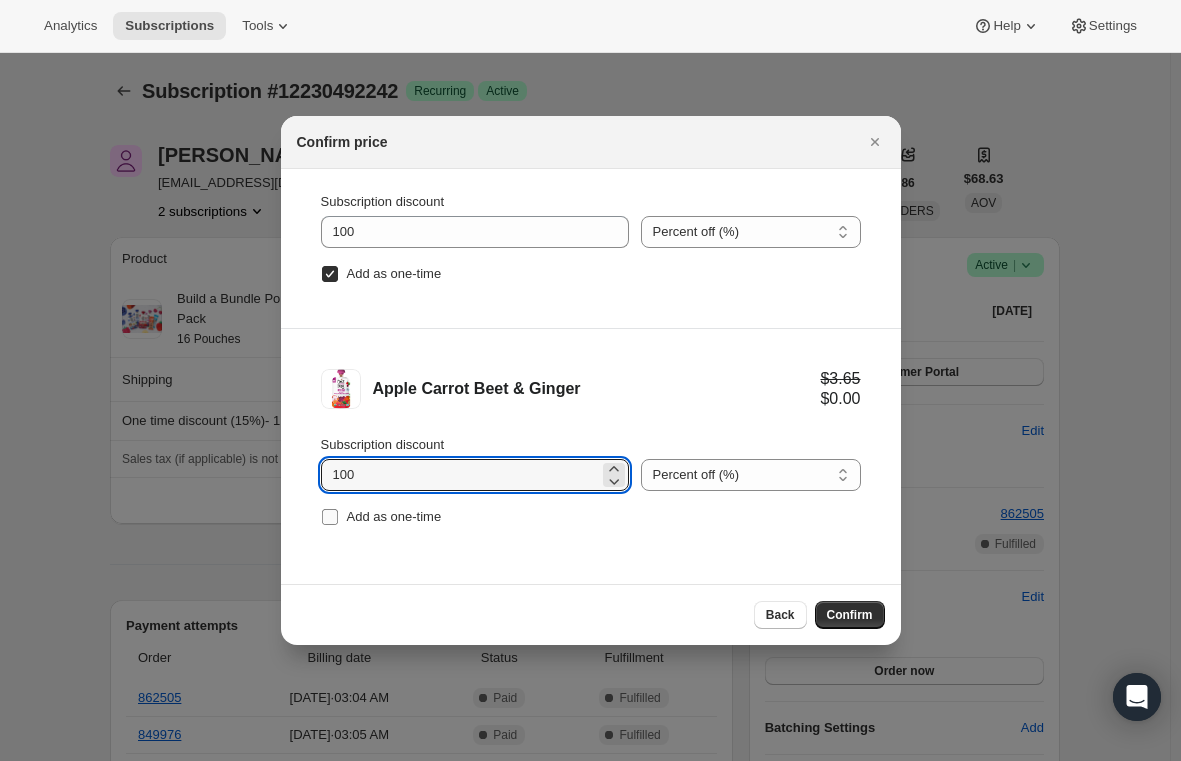 type on "100" 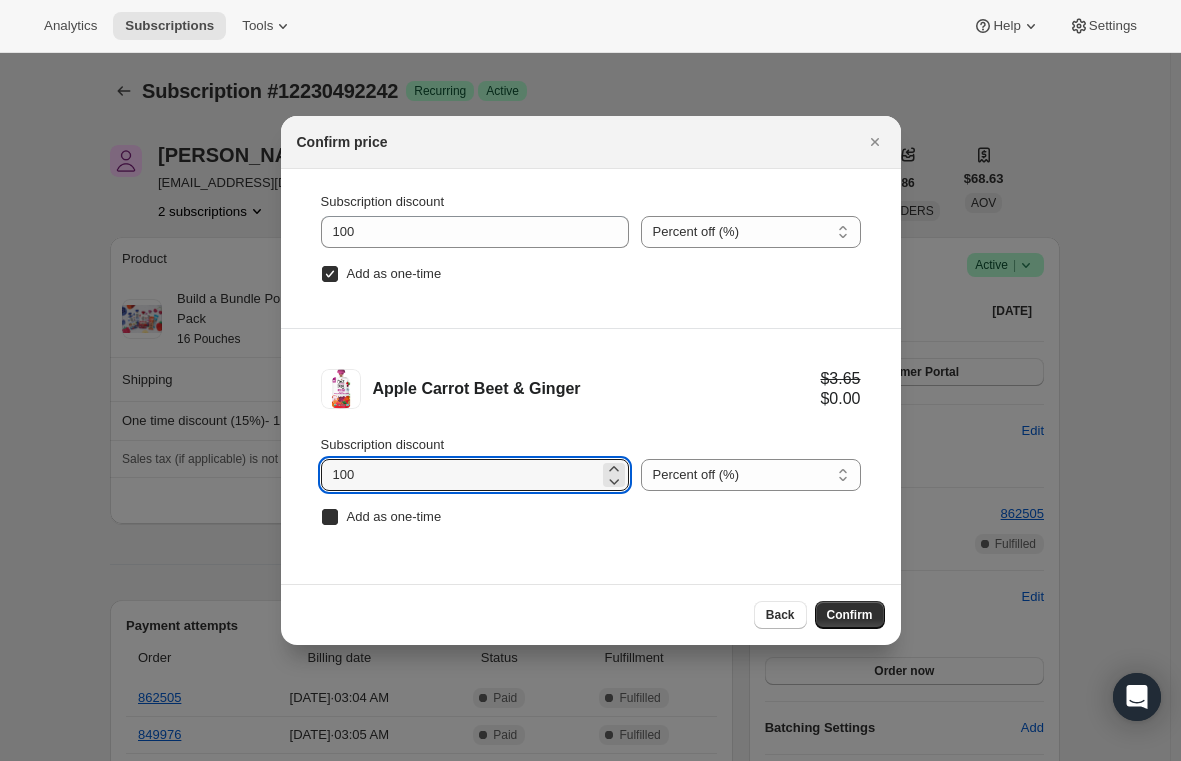 checkbox on "true" 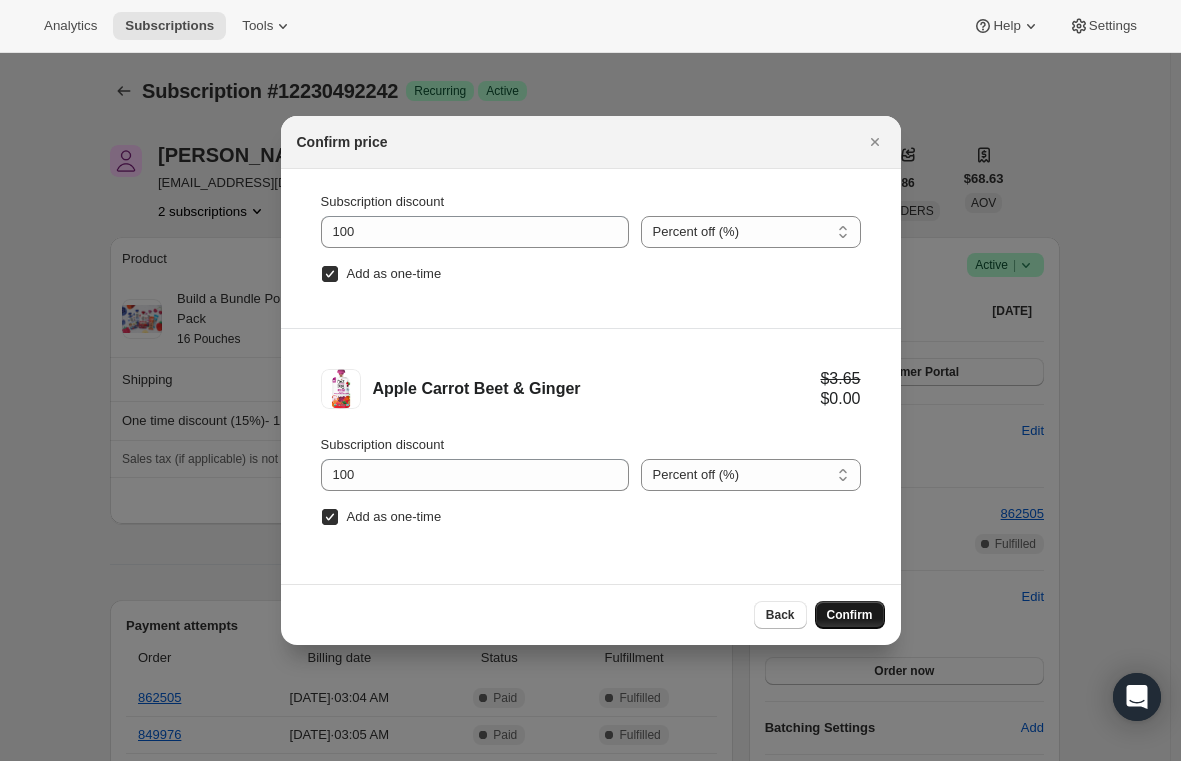 click on "Confirm" at bounding box center (850, 615) 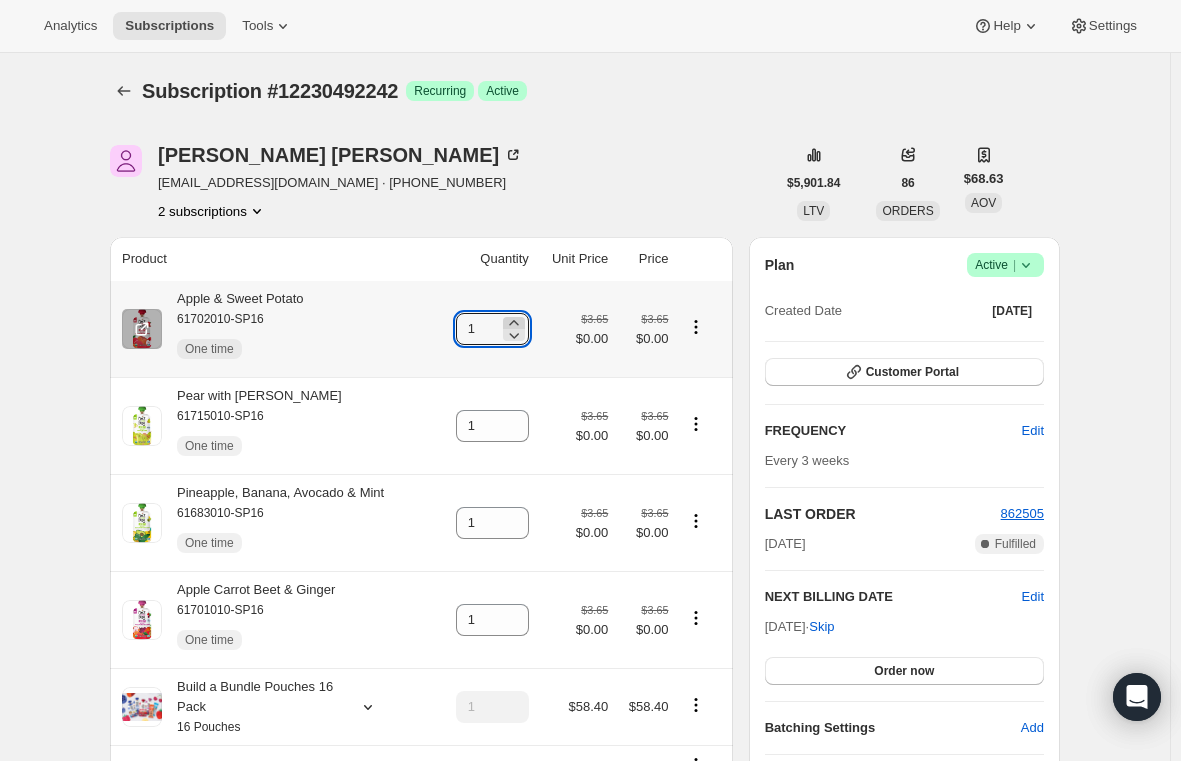click 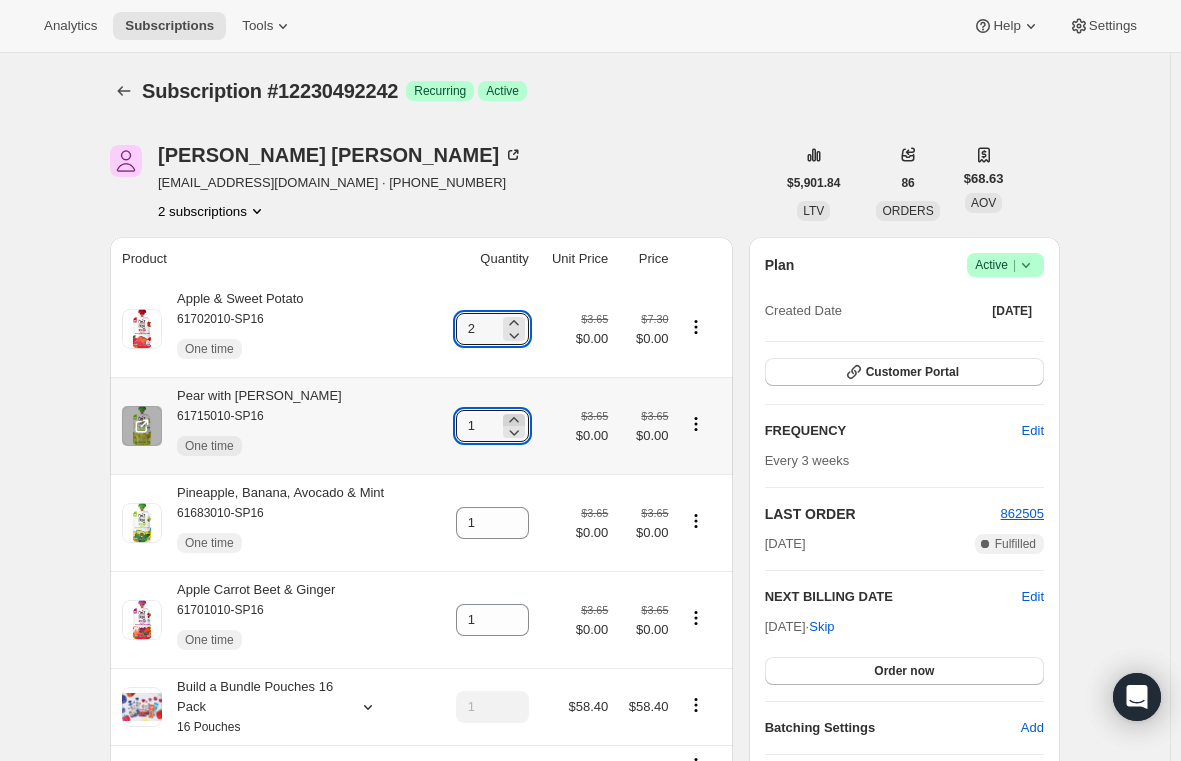 click 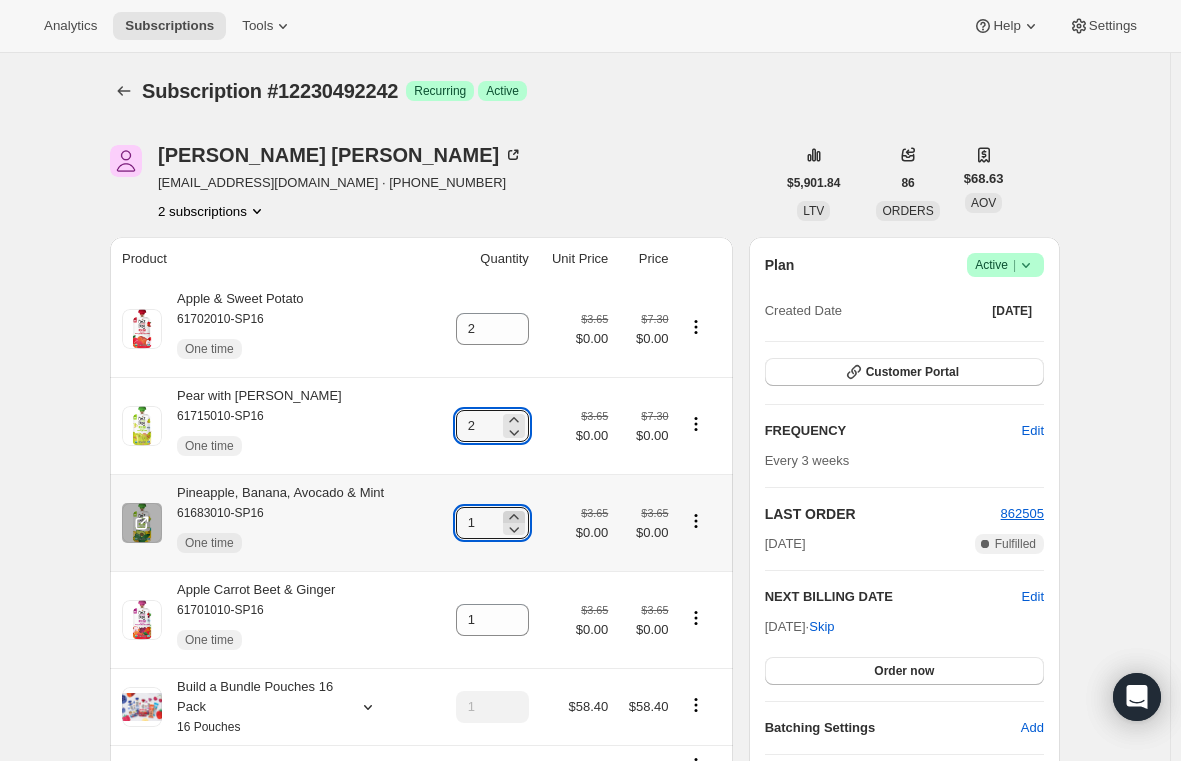 click 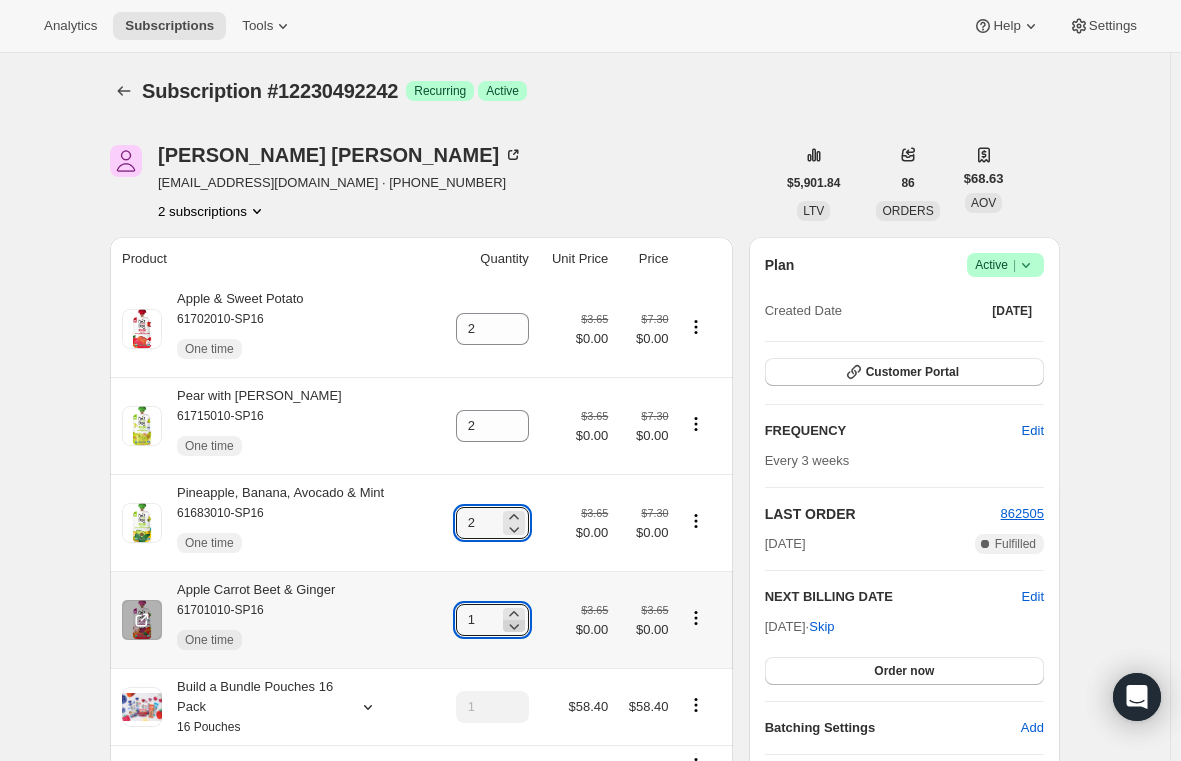 click 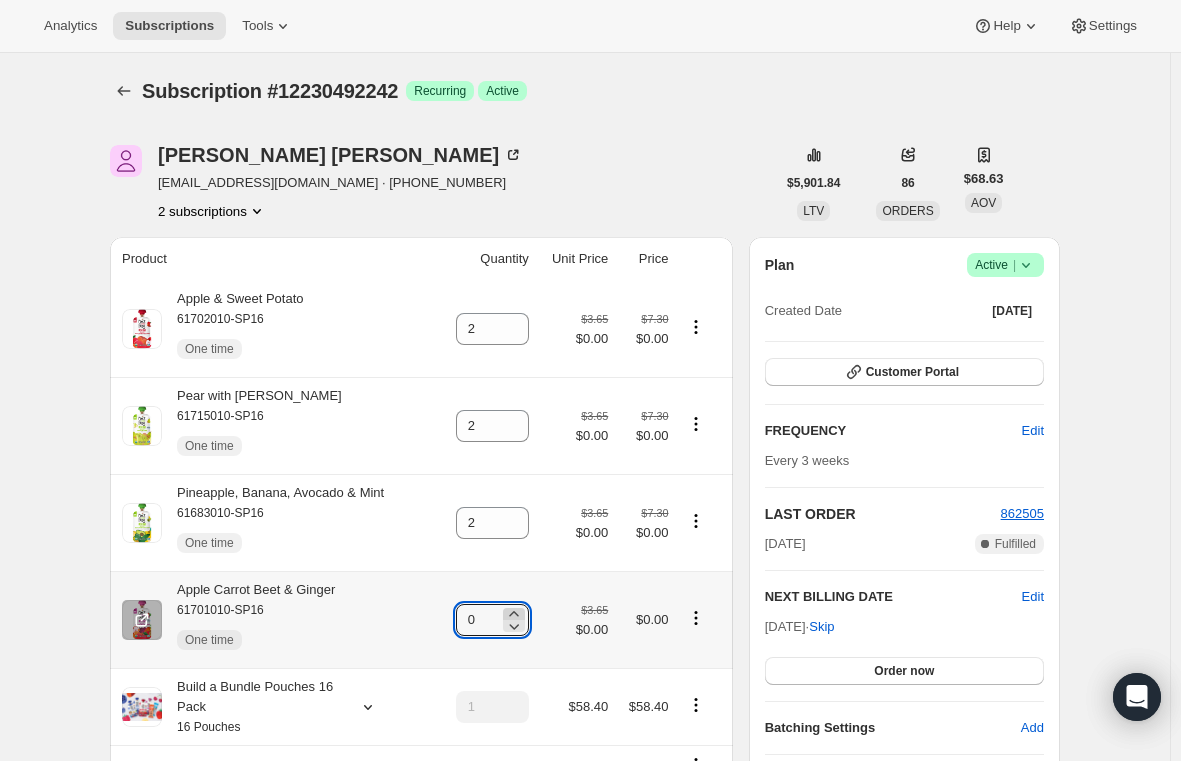 click 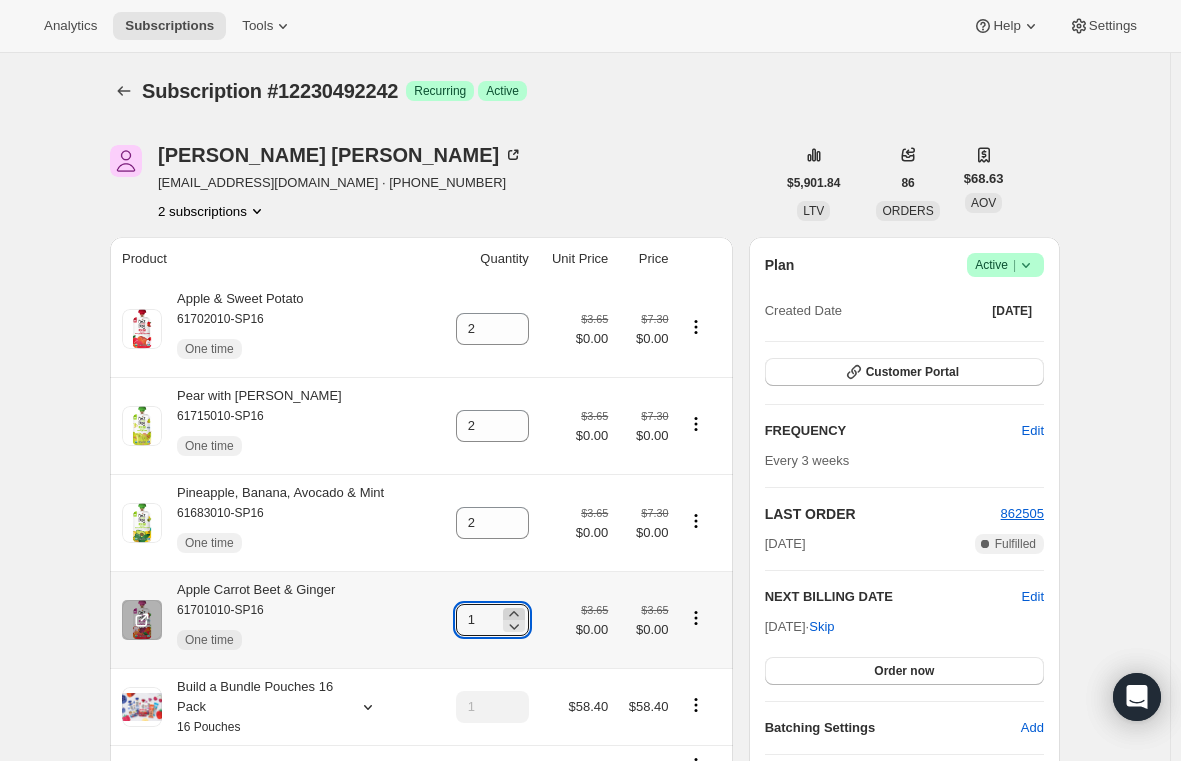 click 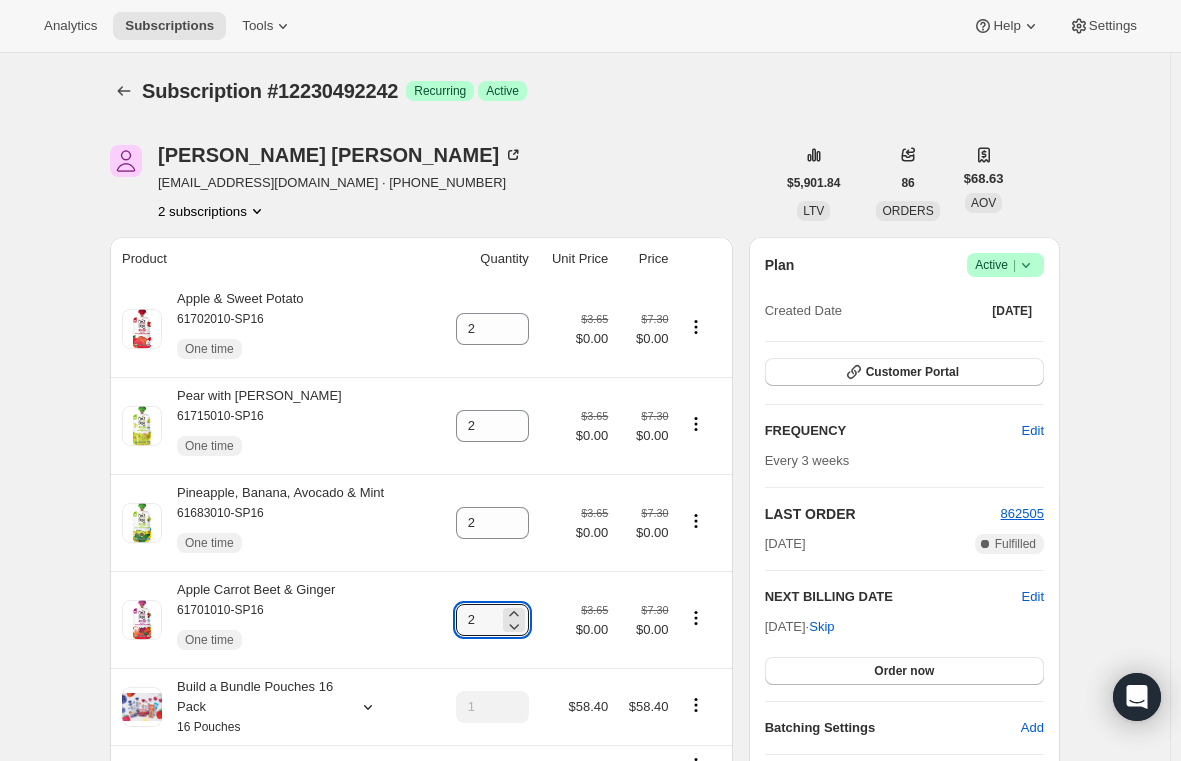 click on "Subscription #12230492242. This page is ready Subscription #12230492242 Success Recurring Success Active [PERSON_NAME] [EMAIL_ADDRESS][DOMAIN_NAME] · [PHONE_NUMBER] 2 subscriptions $5,901.84 LTV 86 ORDERS $68.63 AOV Product Quantity Unit Price Price Apple & Sweet Potato 61702010-SP16 One time 2 $3.65 $0.00 $7.30 $0.00 Pear with Ginger 61715010-SP16 One time 2 $3.65 $0.00 $7.30 $0.00 Pineapple, Banana, Avocado & Mint 61683010-SP16 One time 2 $3.65 $0.00 $7.30 $0.00 Apple Carrot Beet & Ginger 61701010-SP16 One time 2 $3.65 $0.00 $7.30 $0.00 Build a Bundle Pouches 16 Pack  16 Pouches 1 $58.40 $58.40 Shipping $6.99 One time discount (15%)  - 1 instance left   - $61.32 $56.63  →  $6.99 Apply discount Add product Payment attempts Order Billing date Status Fulfillment 862505 [DATE]  ·  03:04 AM  Complete Paid  Complete Fulfilled 849976 [DATE]  ·  03:05 AM  Complete Paid  Complete Fulfilled 836807 [DATE]  ·  03:04 AM  Complete Paid  Complete Fulfilled Timeline [DATE] 09:05 AM [DATE] 03:18 AM |" at bounding box center [585, 1153] 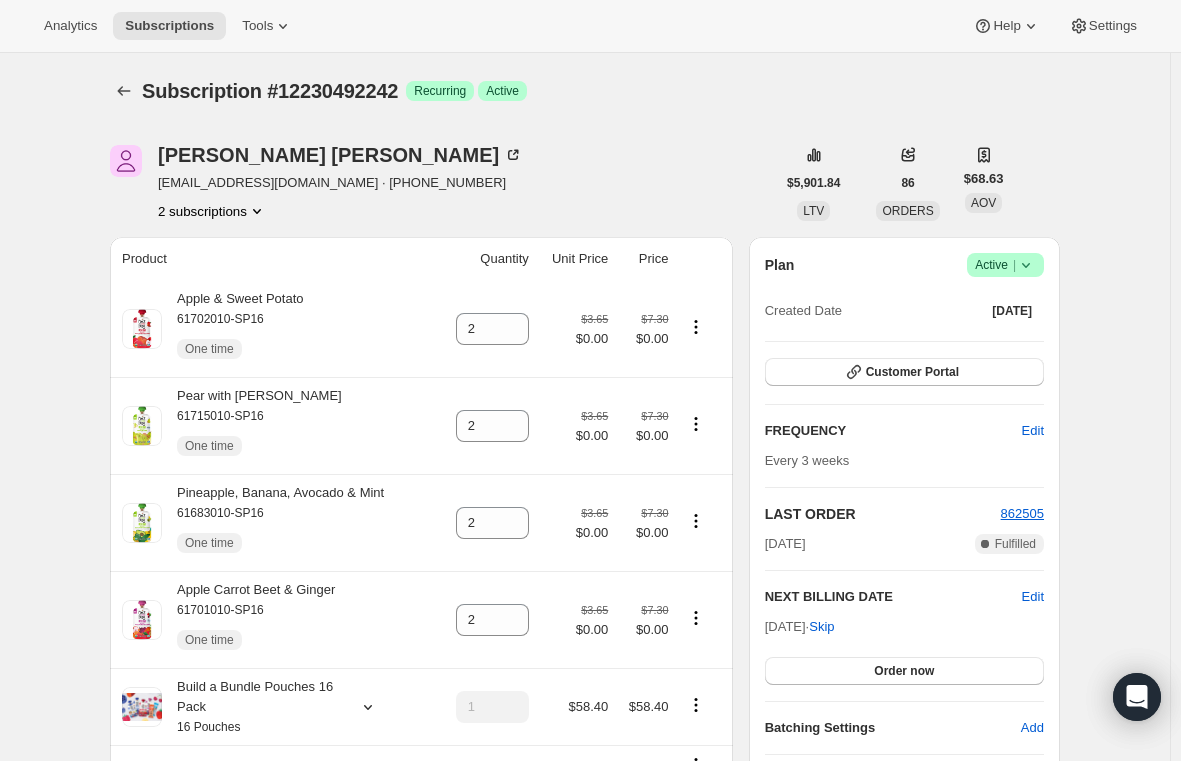 scroll, scrollTop: 100, scrollLeft: 0, axis: vertical 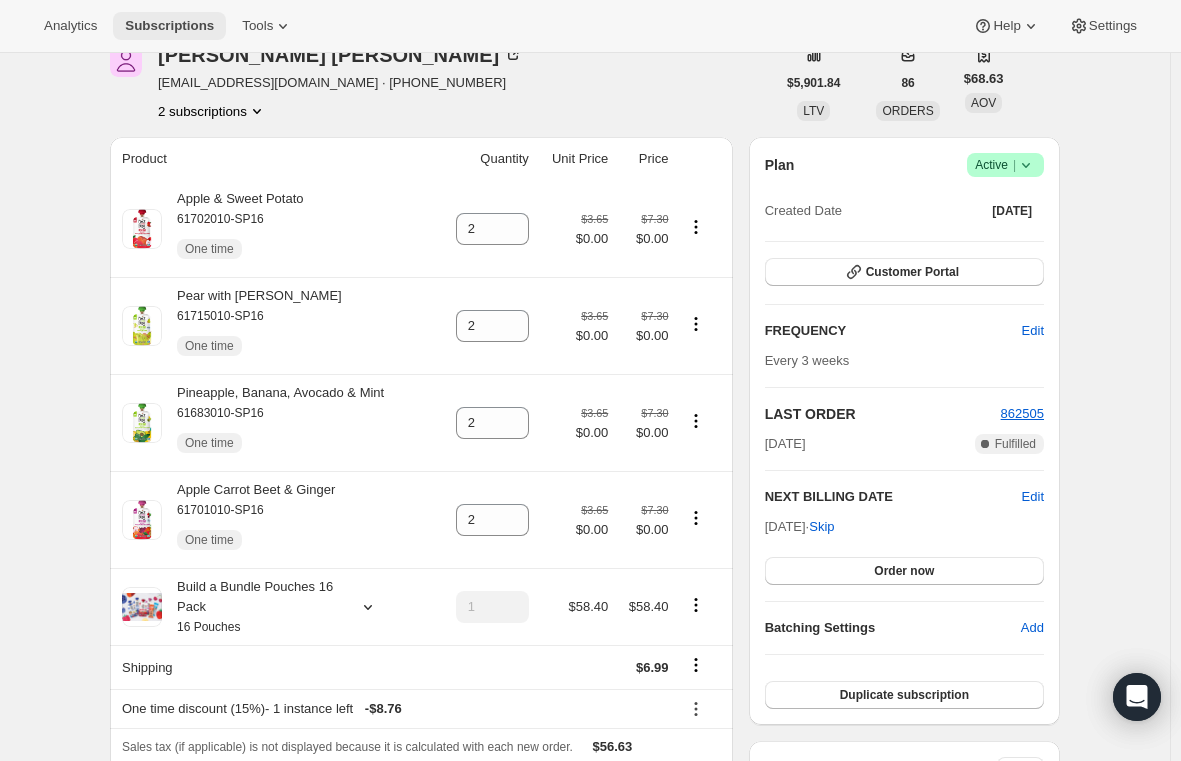 click on "Subscriptions" at bounding box center [169, 26] 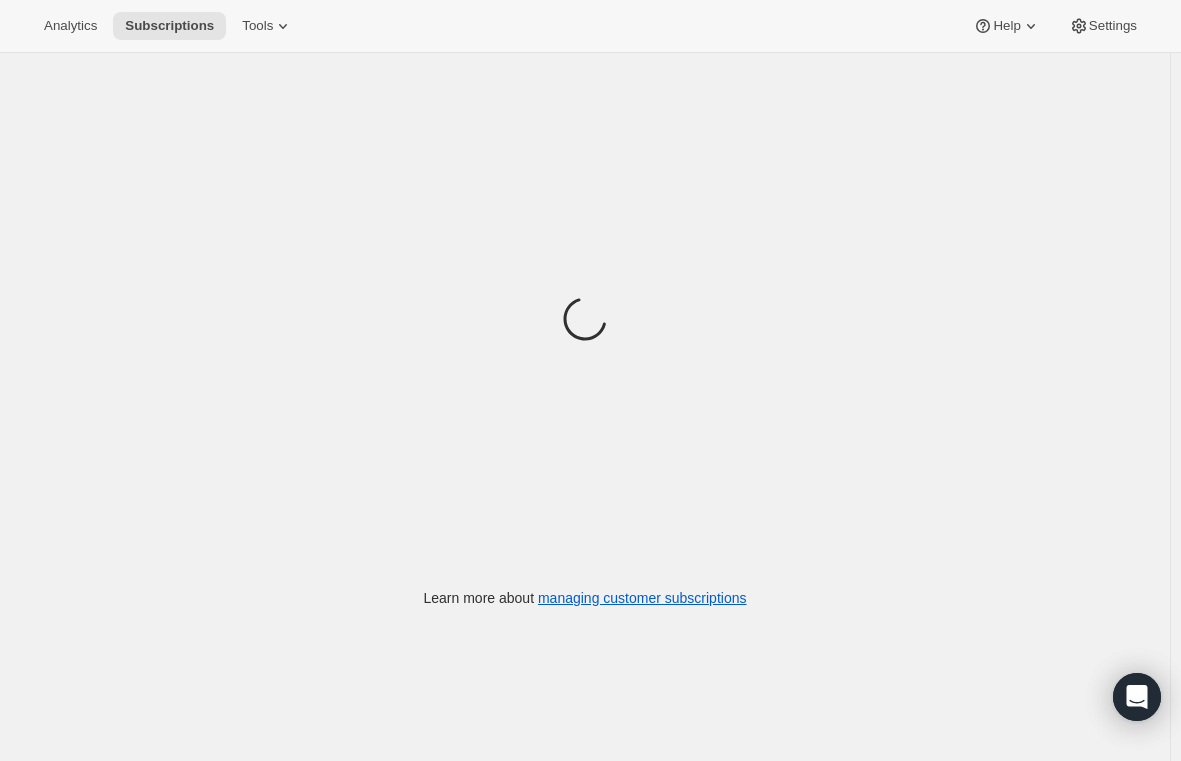 scroll, scrollTop: 0, scrollLeft: 0, axis: both 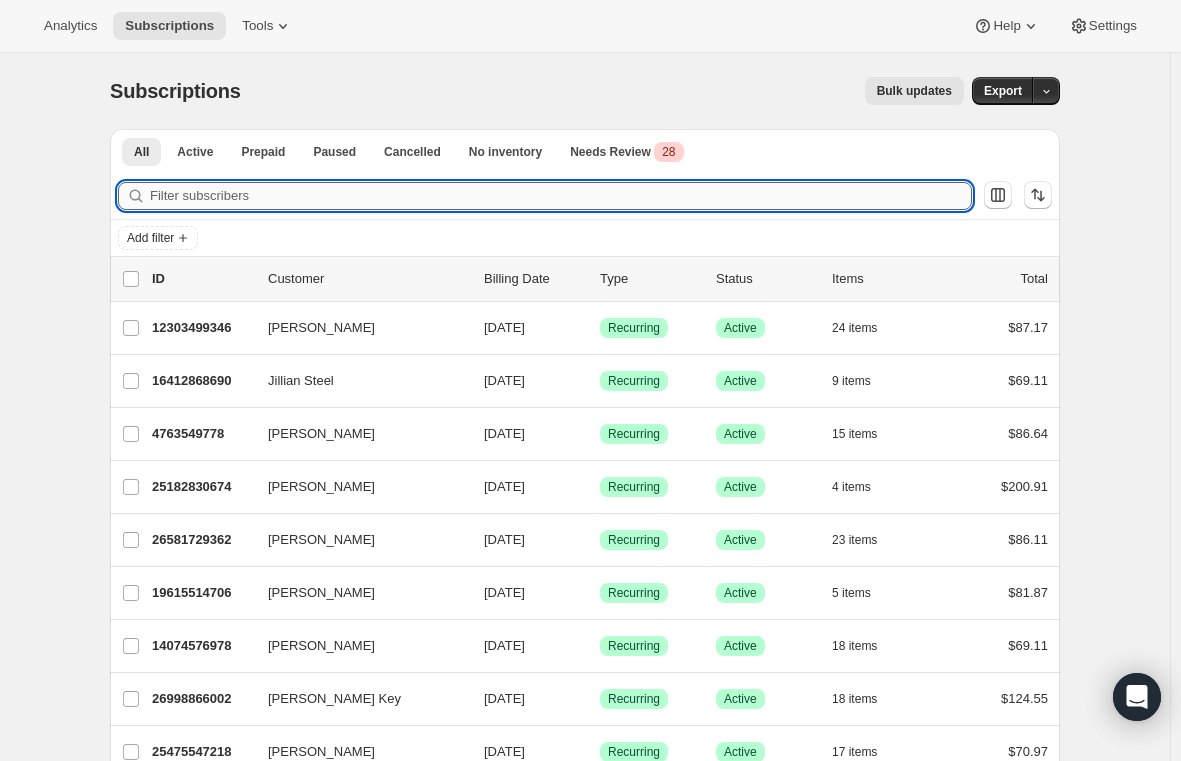click on "Filter subscribers" at bounding box center [561, 196] 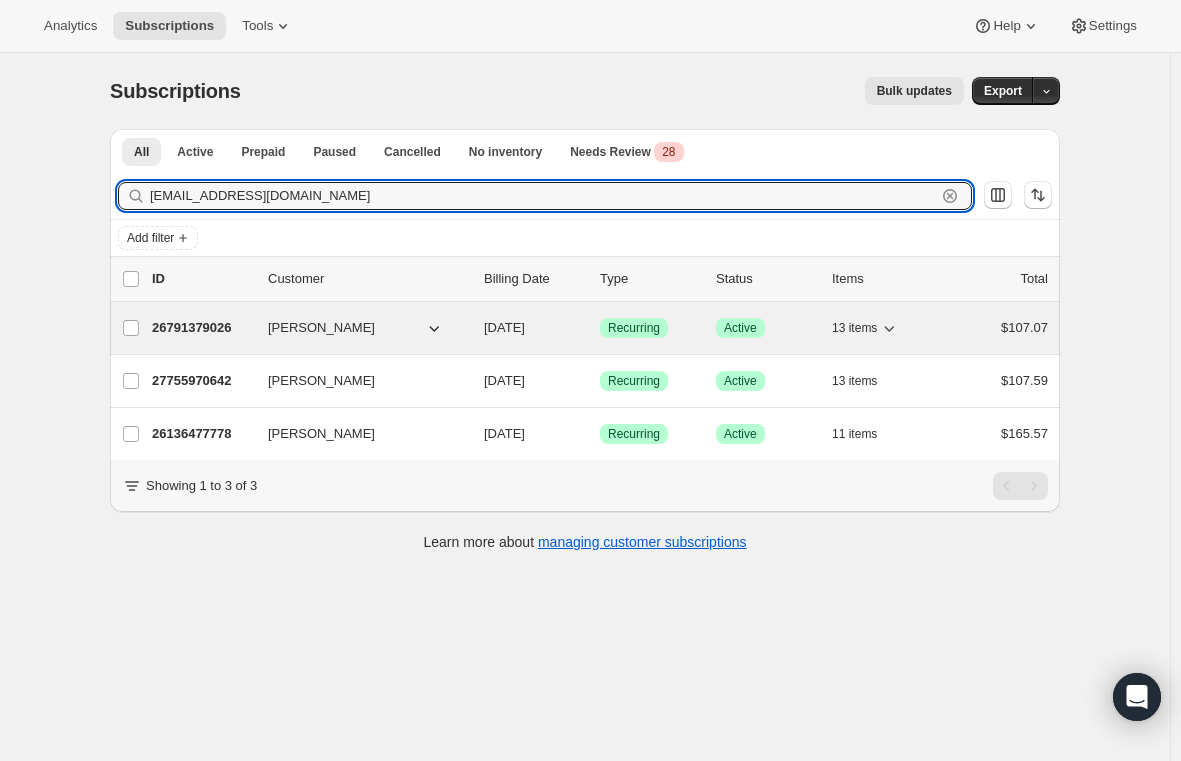 type on "[EMAIL_ADDRESS][DOMAIN_NAME]" 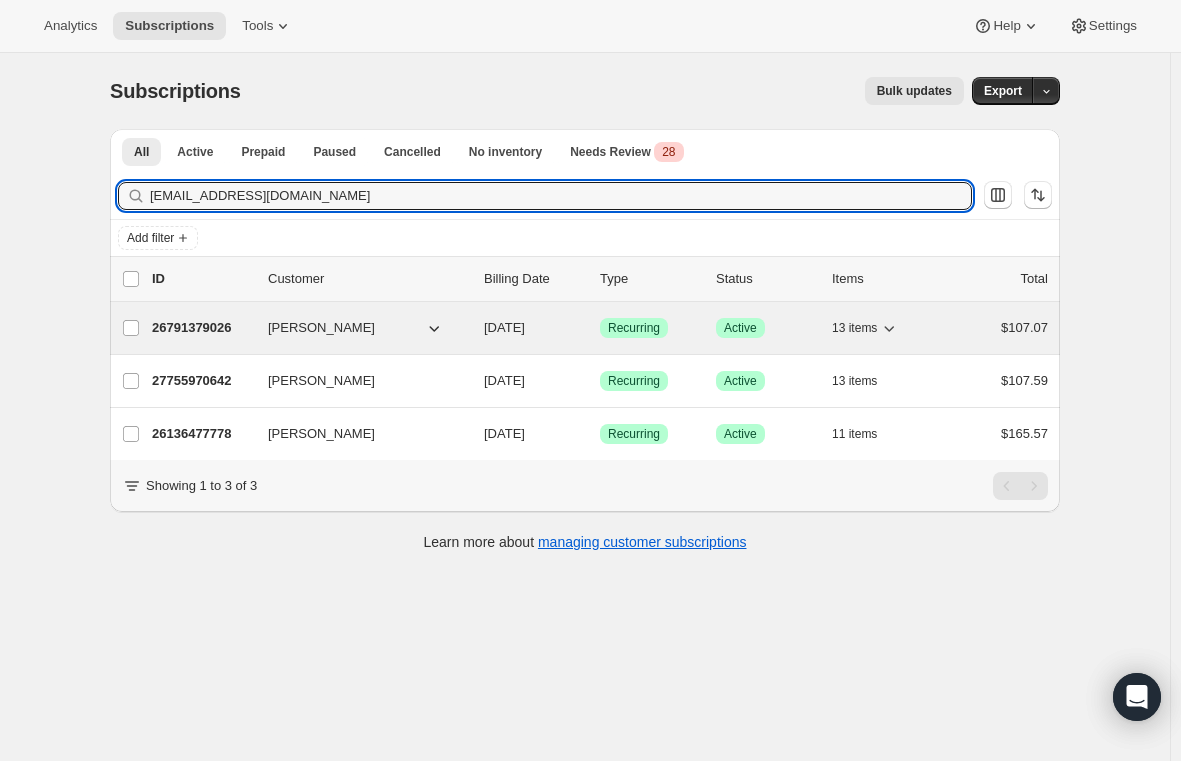 click on "26791379026" at bounding box center [202, 328] 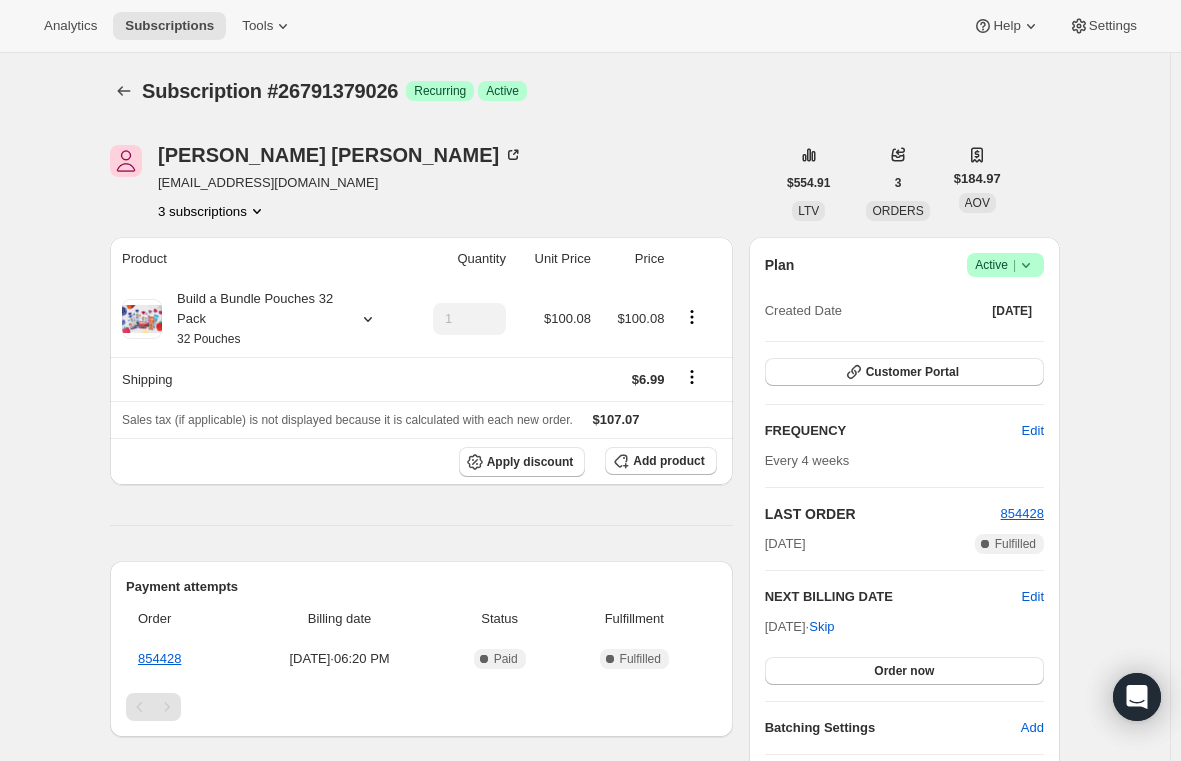 click 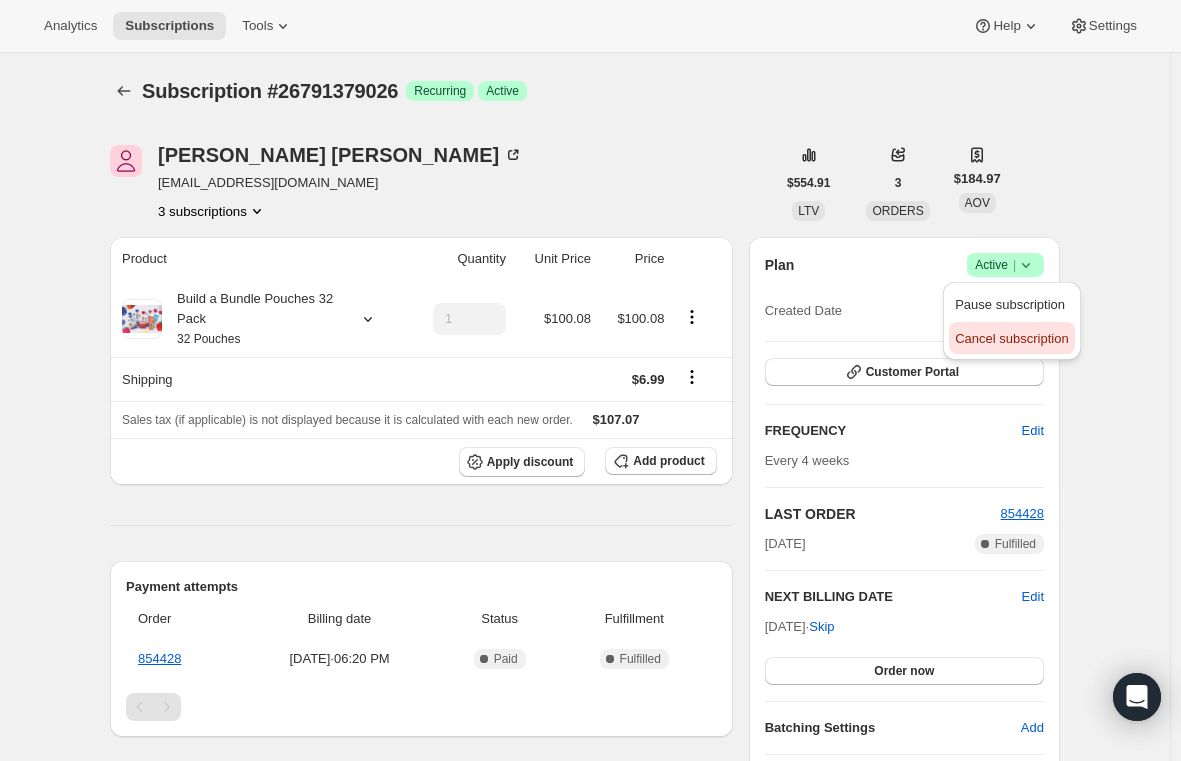 click on "Cancel subscription" at bounding box center [1011, 338] 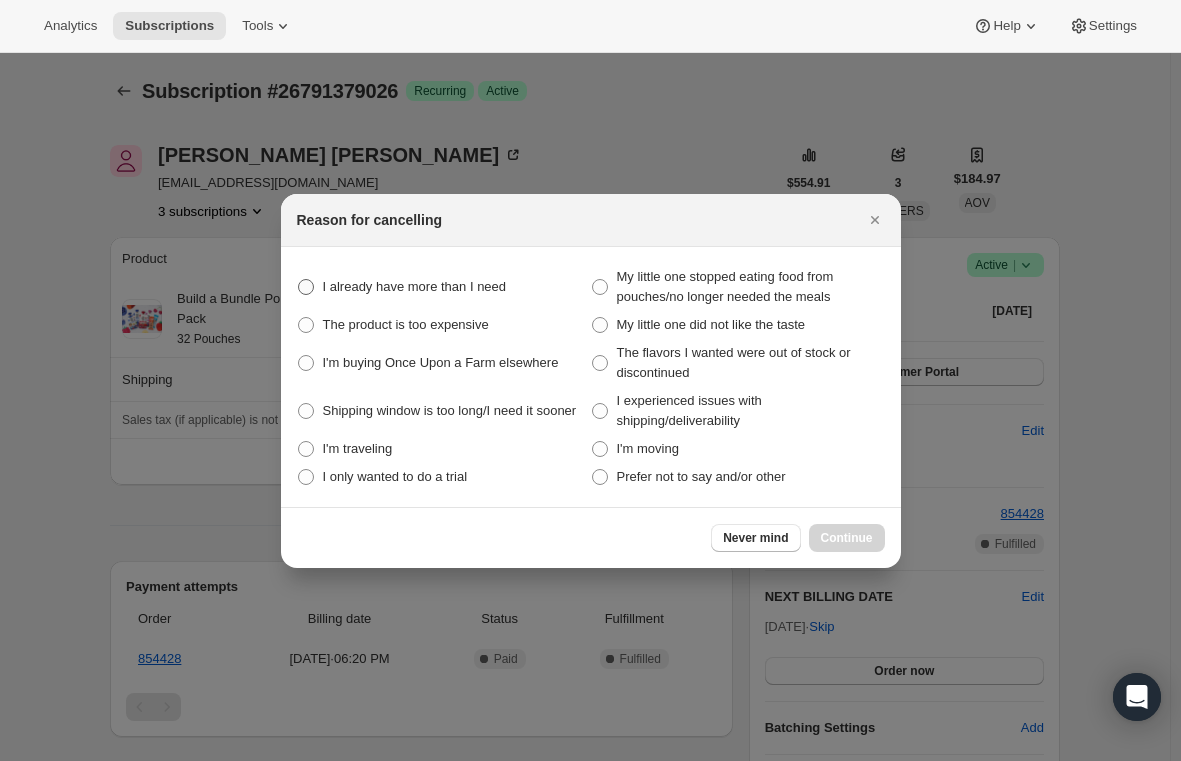 click at bounding box center (306, 287) 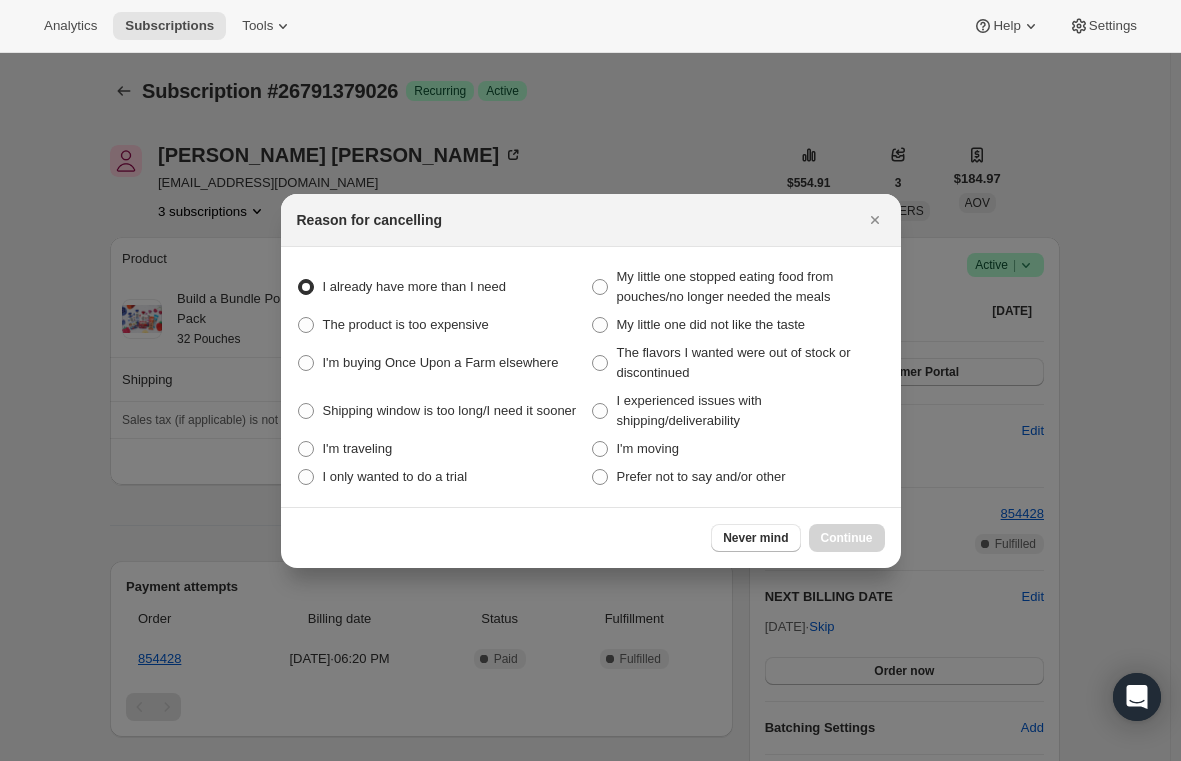 radio on "true" 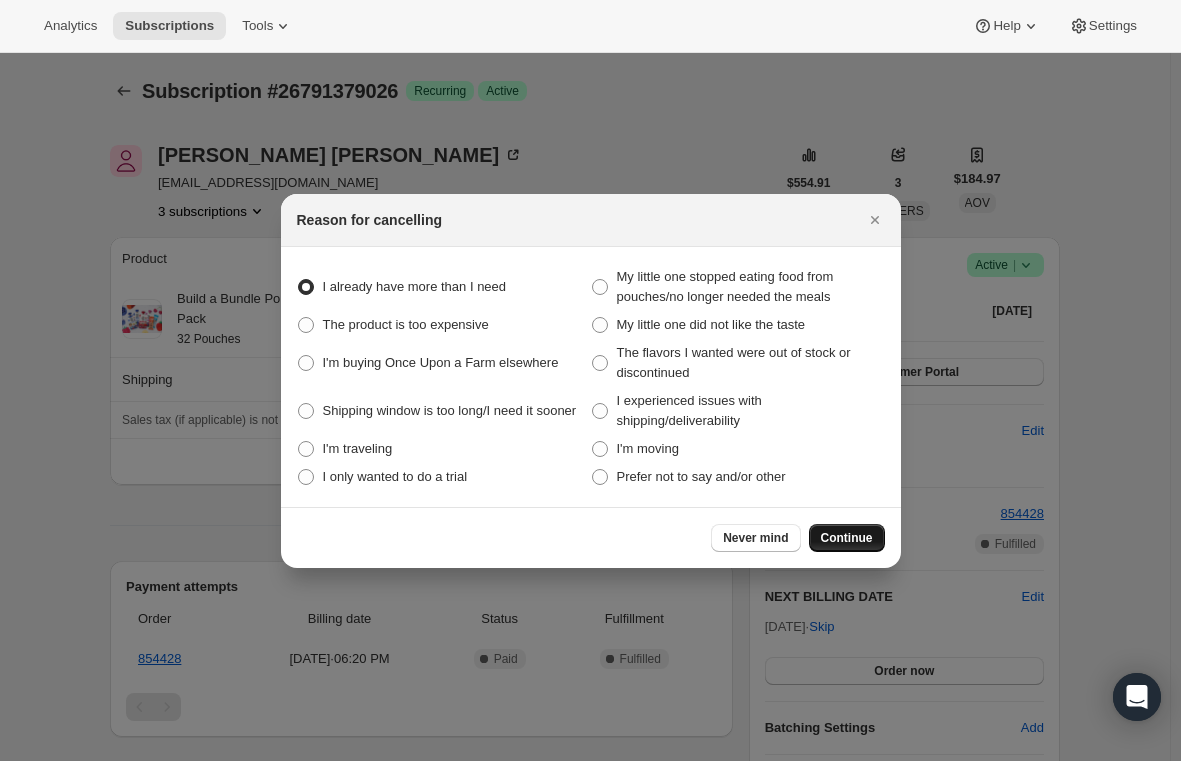 click on "Continue" at bounding box center [847, 538] 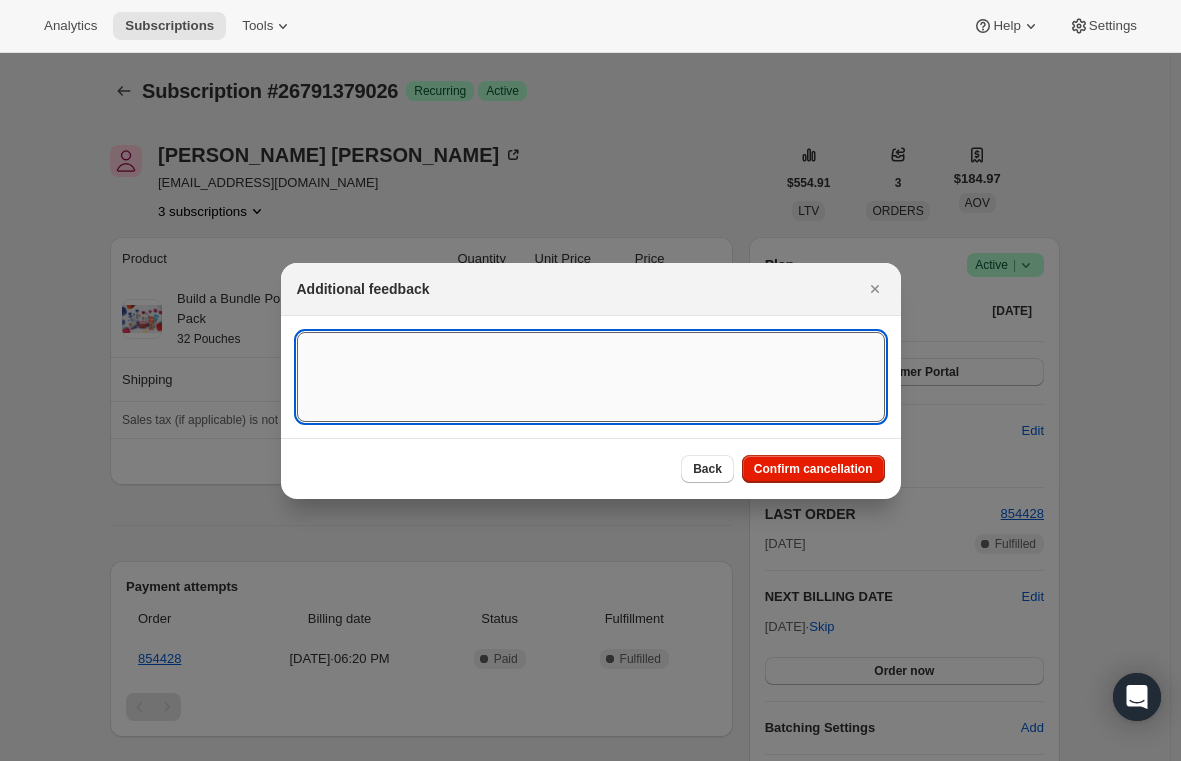click at bounding box center (591, 377) 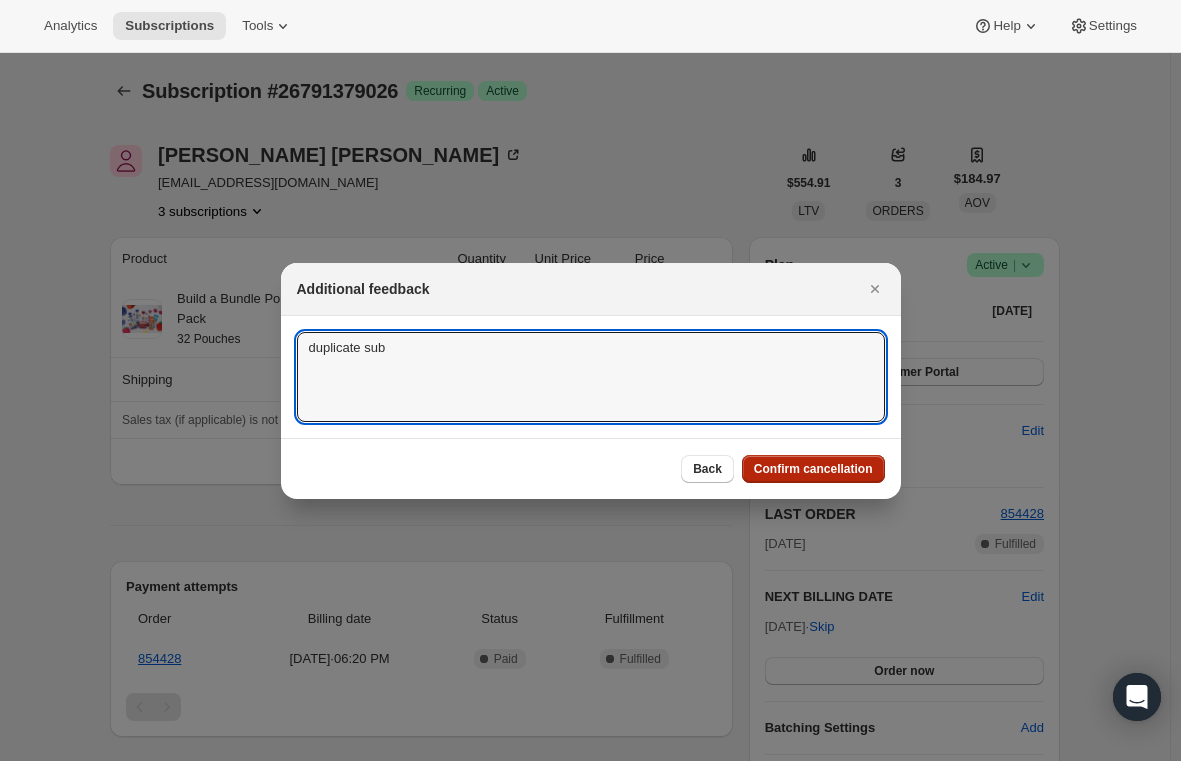 type on "duplicate sub" 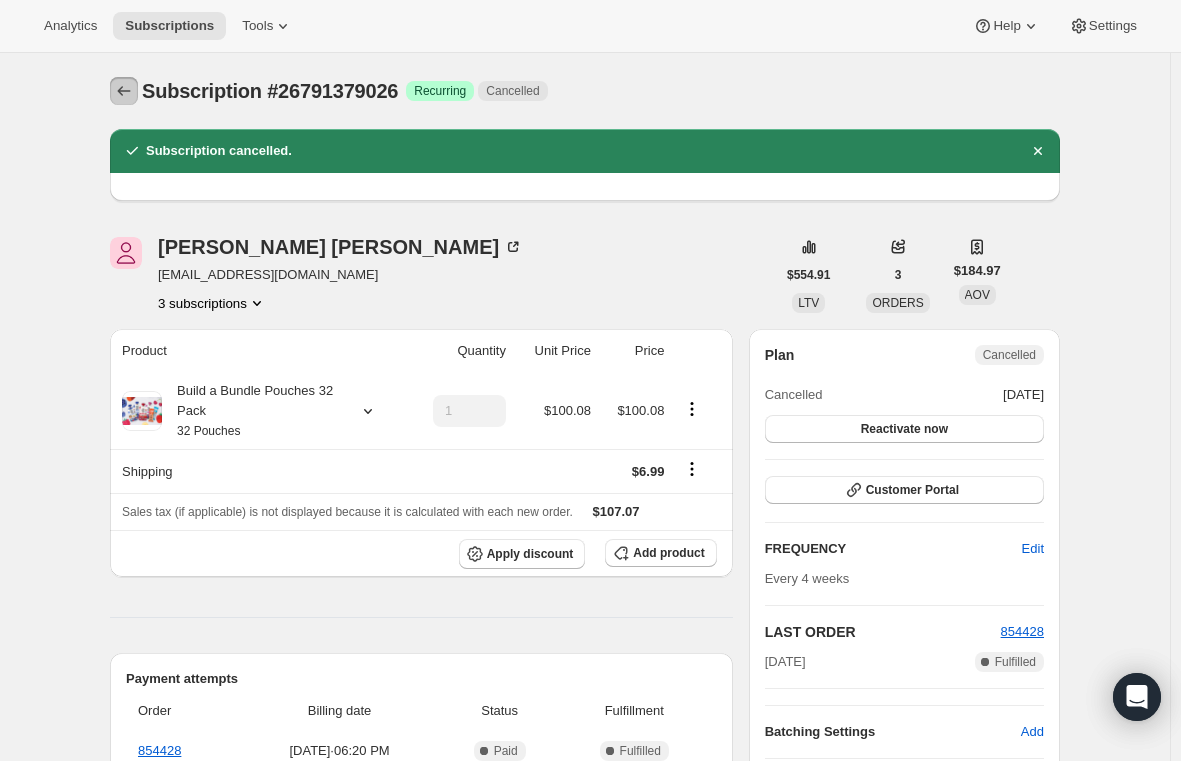 click at bounding box center (124, 91) 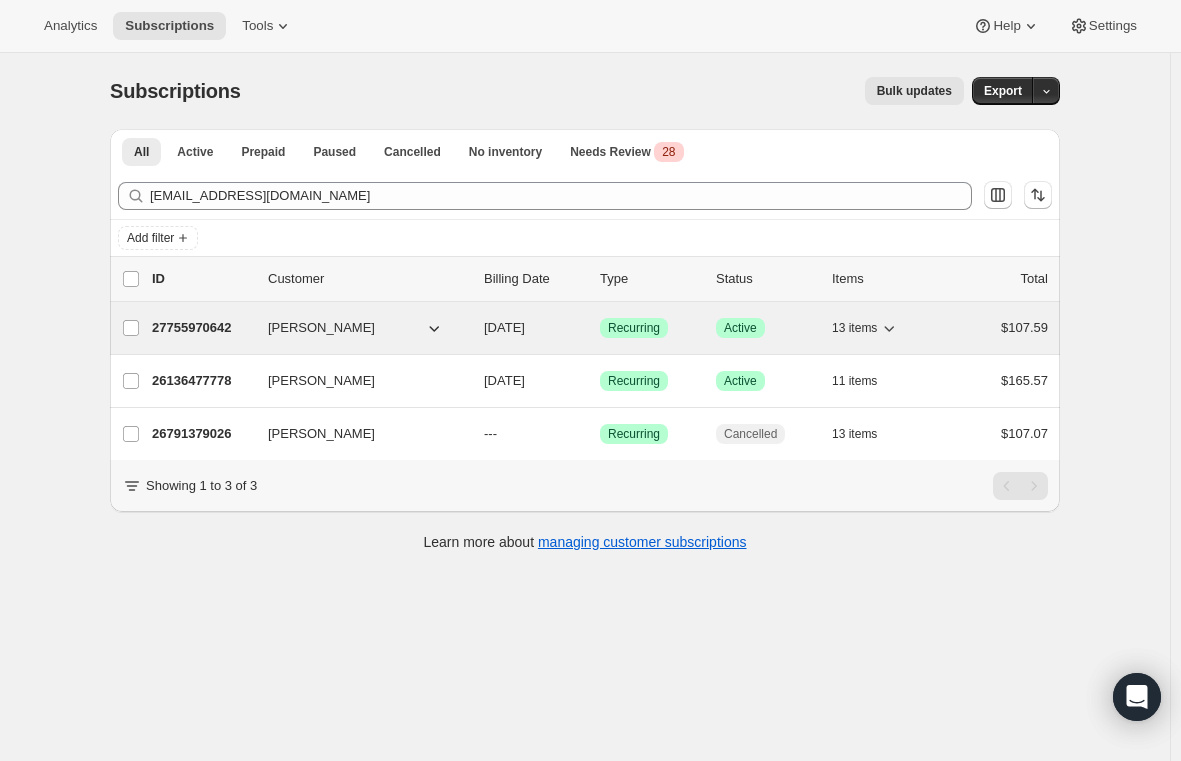 click on "27755970642" at bounding box center (202, 328) 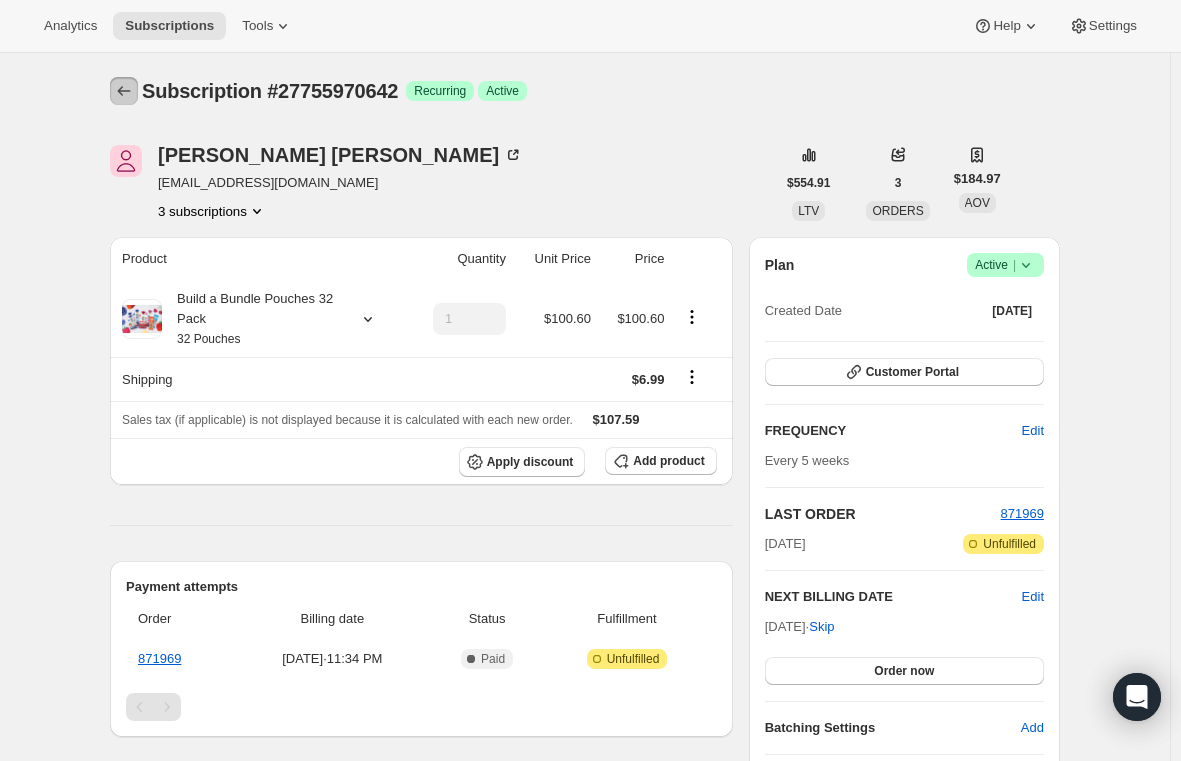 click 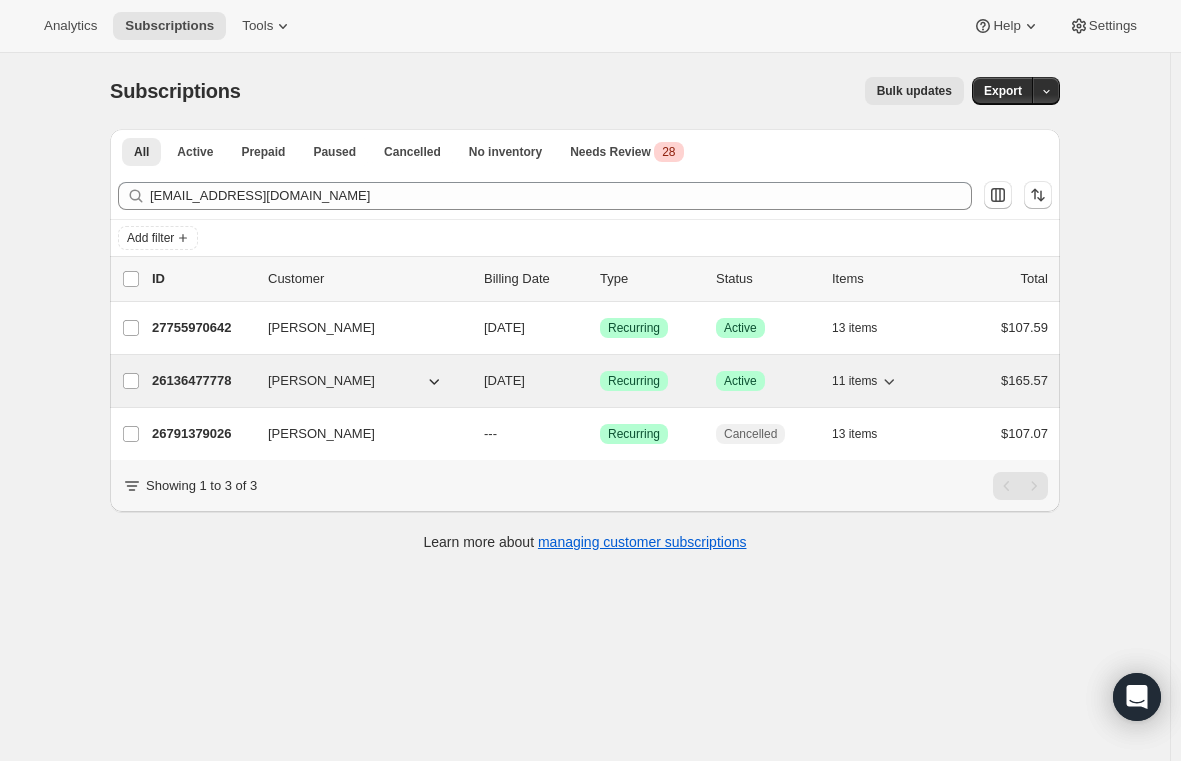 click on "26136477778" at bounding box center (202, 381) 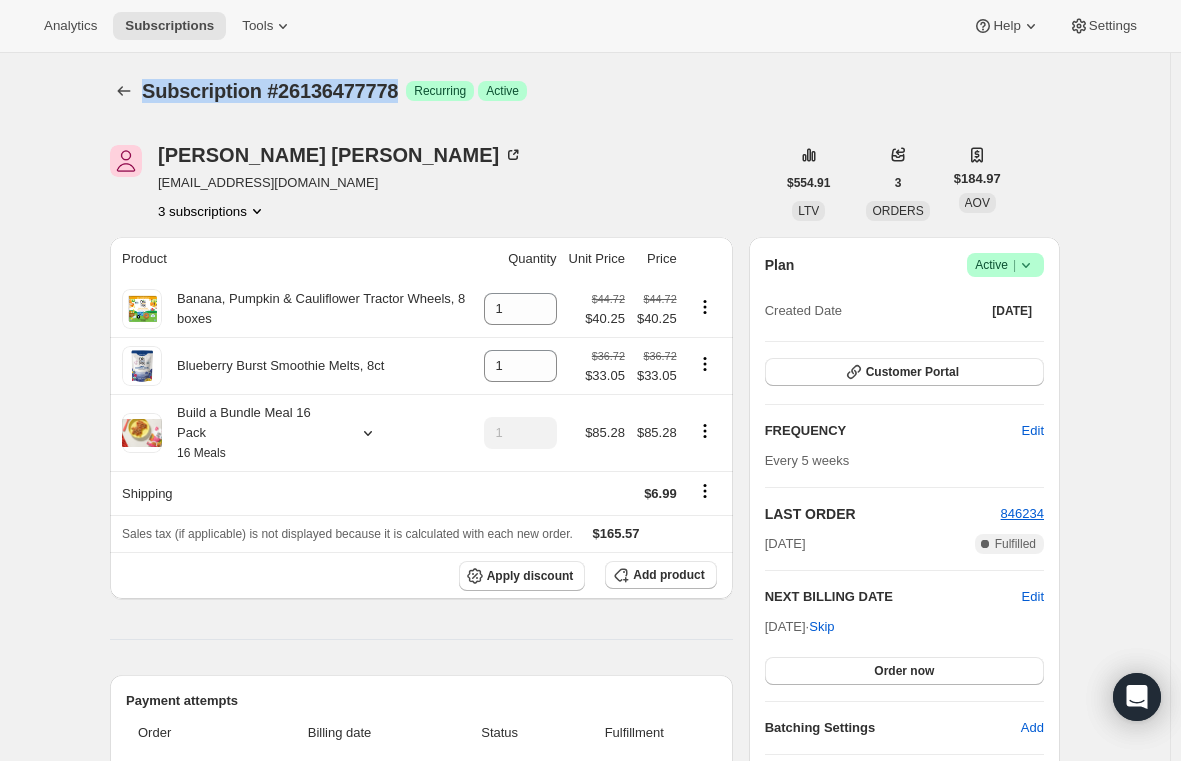 drag, startPoint x: 145, startPoint y: 88, endPoint x: 402, endPoint y: 87, distance: 257.00195 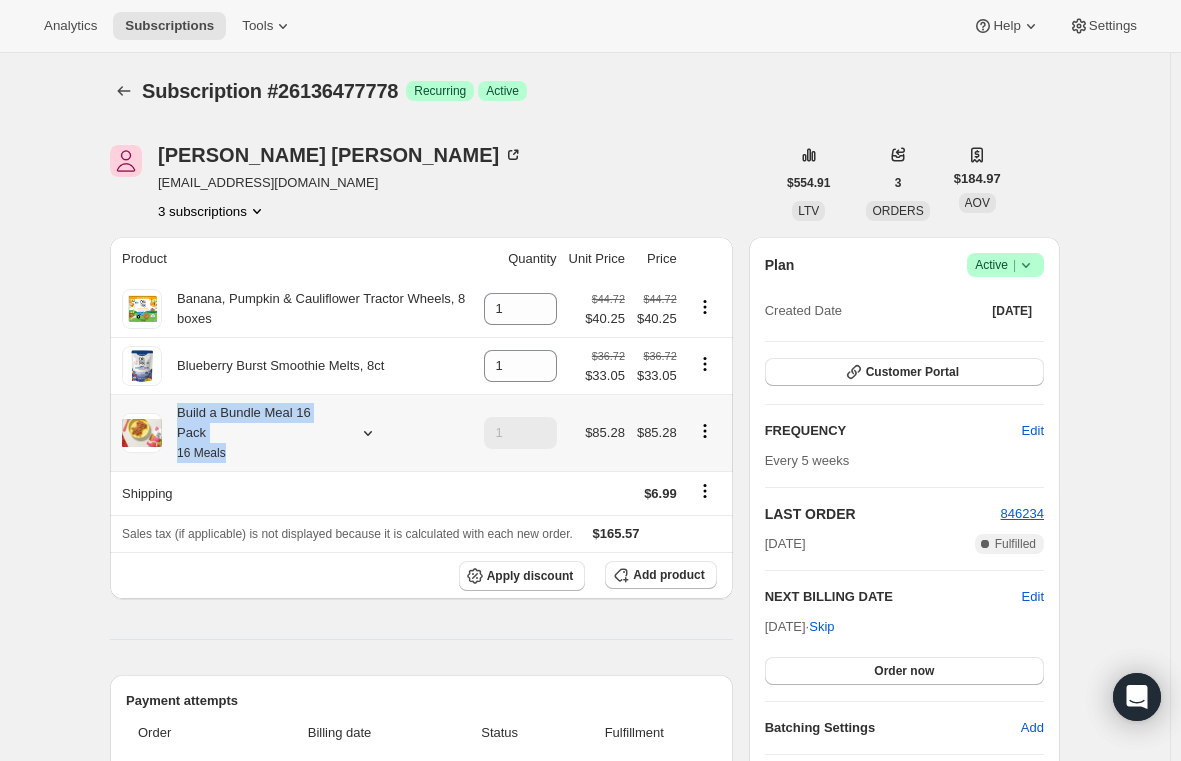 drag, startPoint x: 244, startPoint y: 433, endPoint x: 178, endPoint y: 410, distance: 69.89278 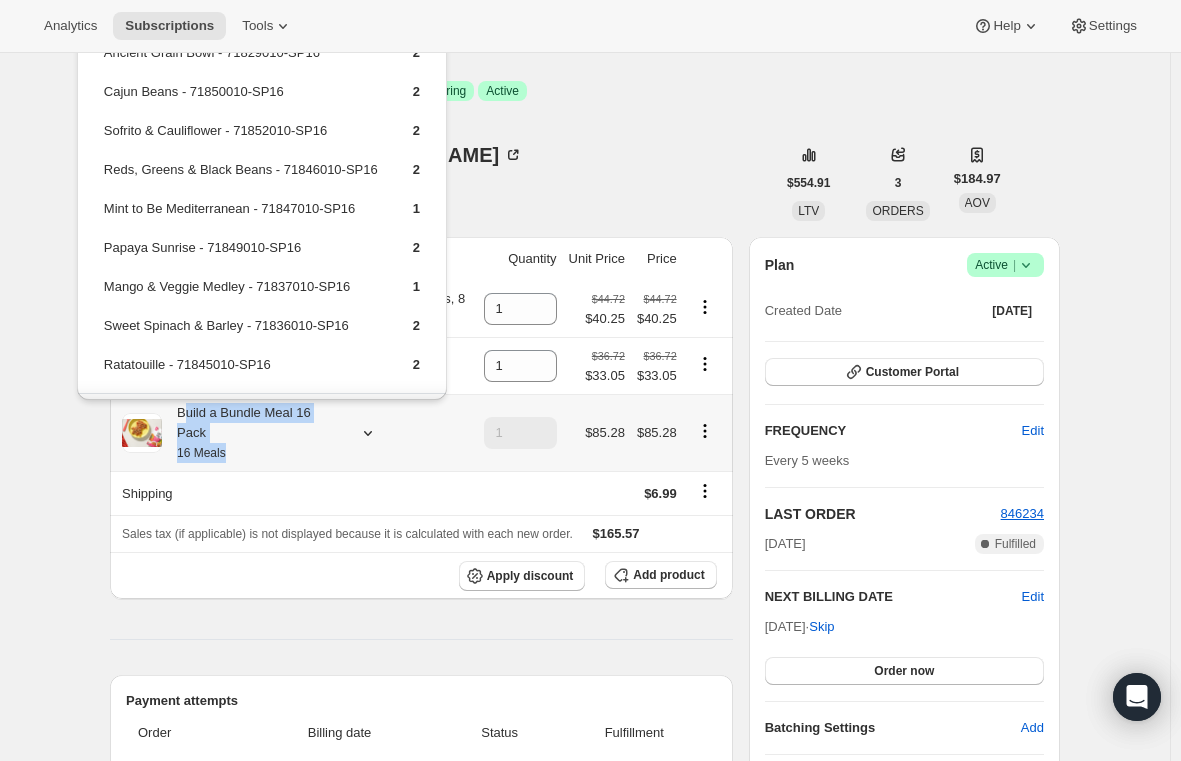 drag, startPoint x: 237, startPoint y: 439, endPoint x: 187, endPoint y: 416, distance: 55.03635 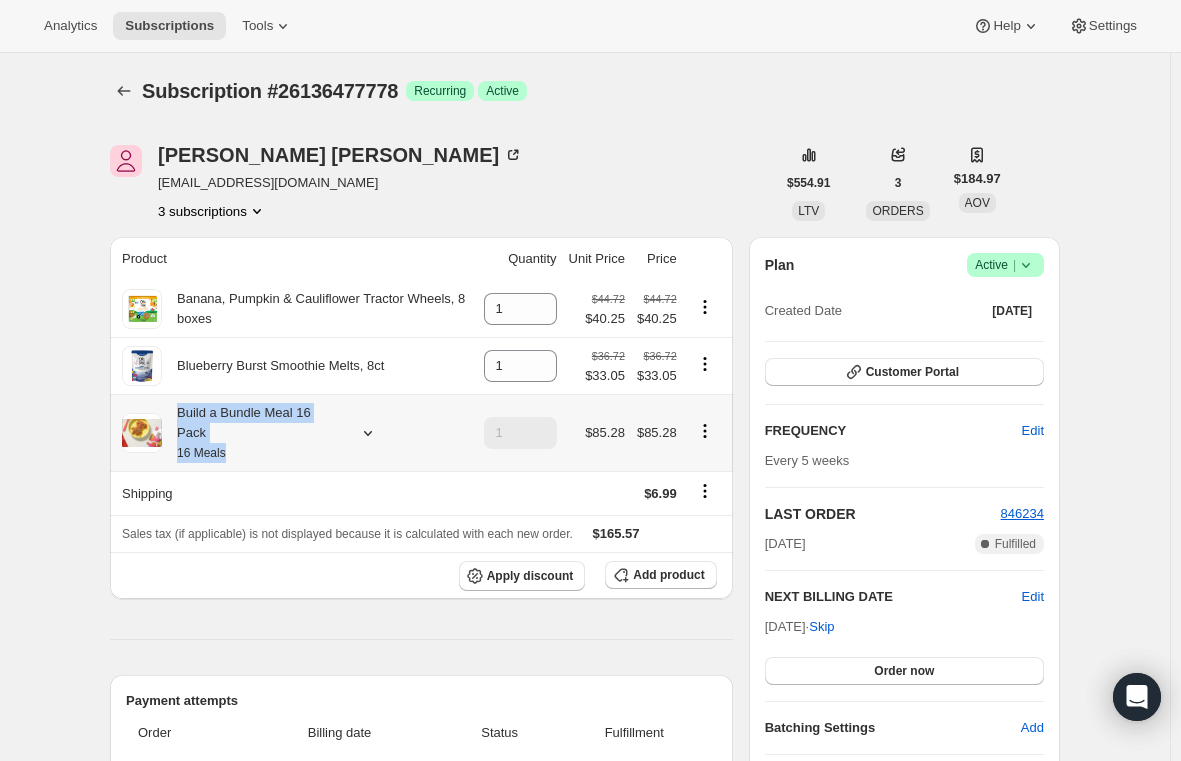 drag, startPoint x: 248, startPoint y: 439, endPoint x: 185, endPoint y: 416, distance: 67.06713 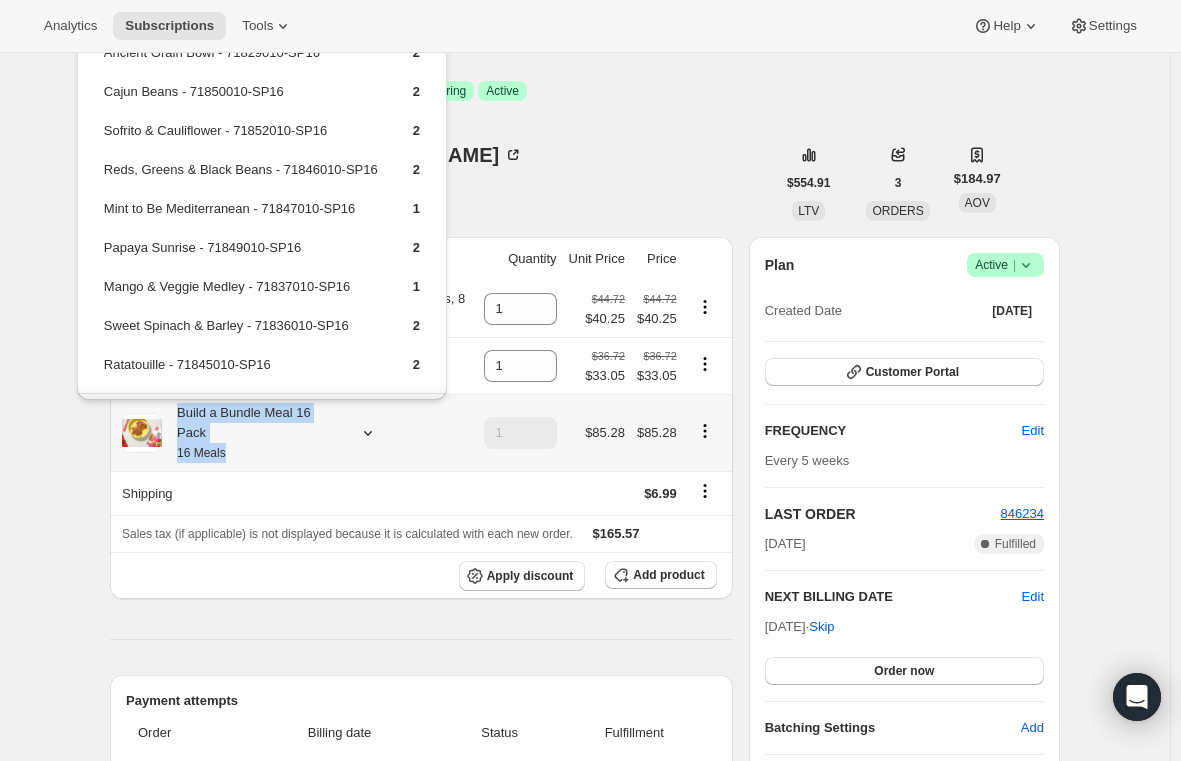 drag, startPoint x: 178, startPoint y: 415, endPoint x: 251, endPoint y: 442, distance: 77.83315 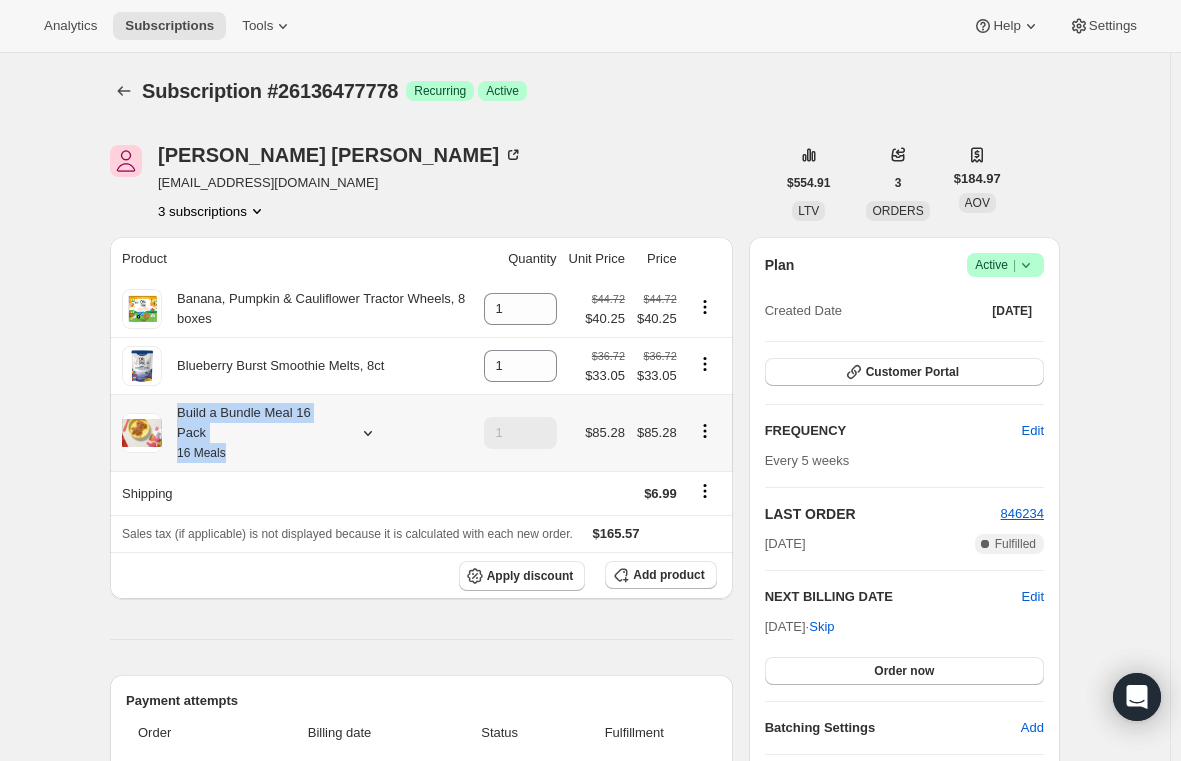 drag, startPoint x: 182, startPoint y: 415, endPoint x: 259, endPoint y: 439, distance: 80.65358 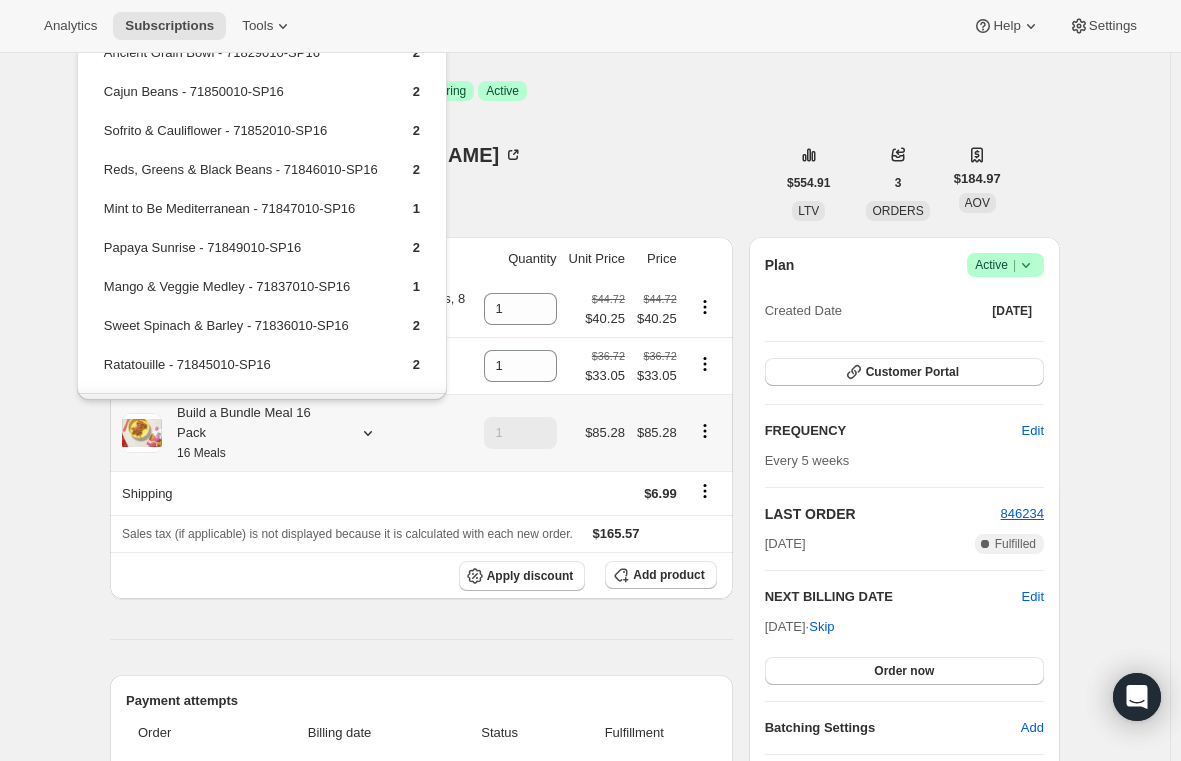click on "Build a Bundle Meal 16 Pack 16 Meals" at bounding box center [252, 433] 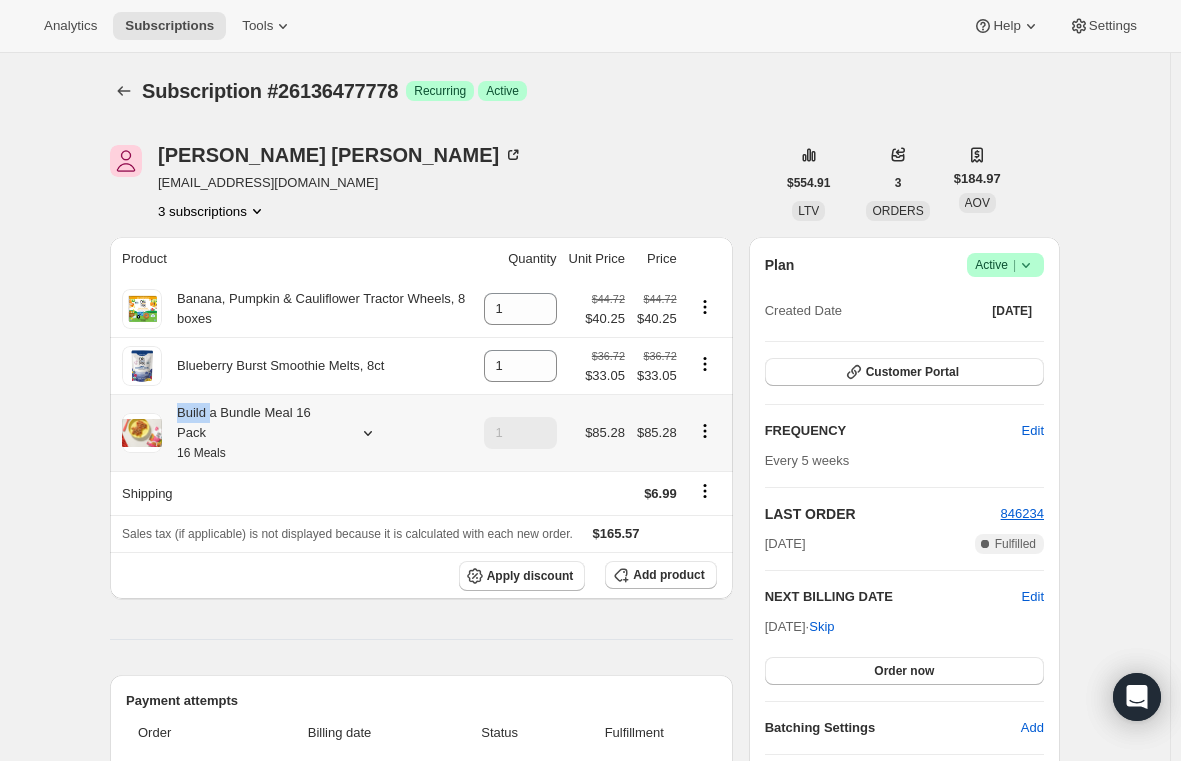 click on "Build a Bundle Meal 16 Pack 16 Meals" at bounding box center (252, 433) 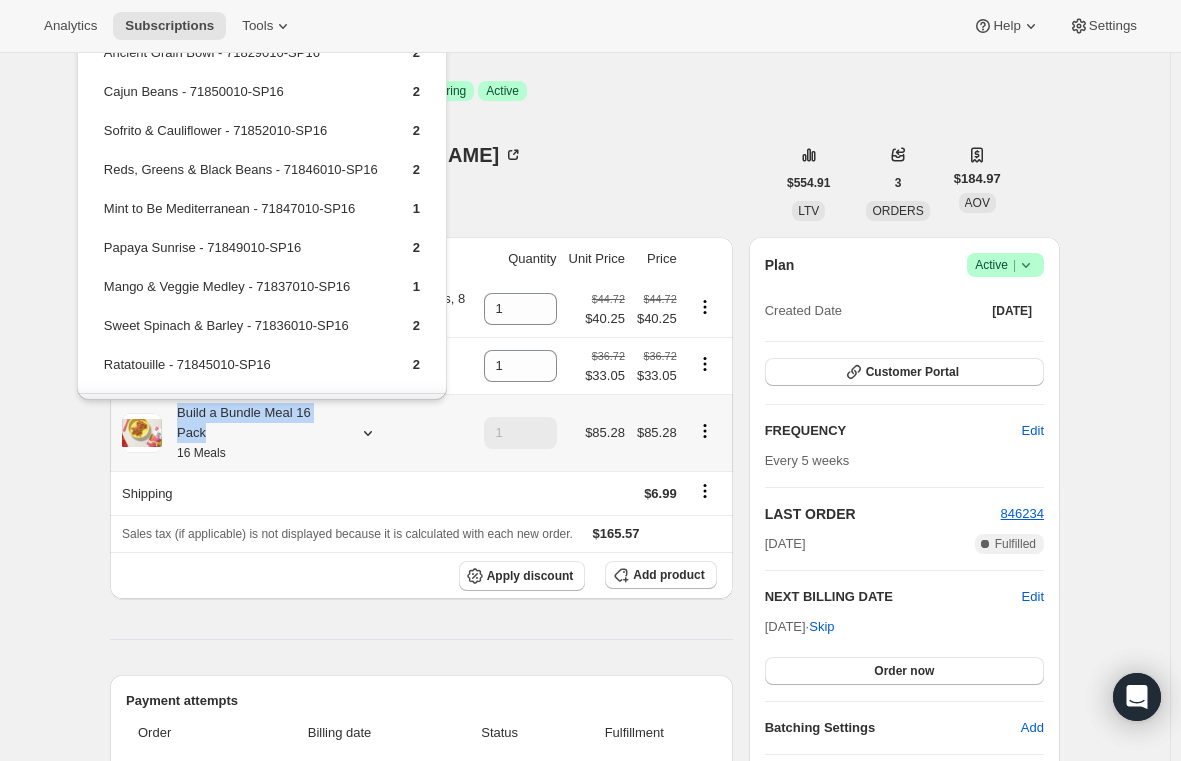 drag, startPoint x: 340, startPoint y: 417, endPoint x: 181, endPoint y: 415, distance: 159.01257 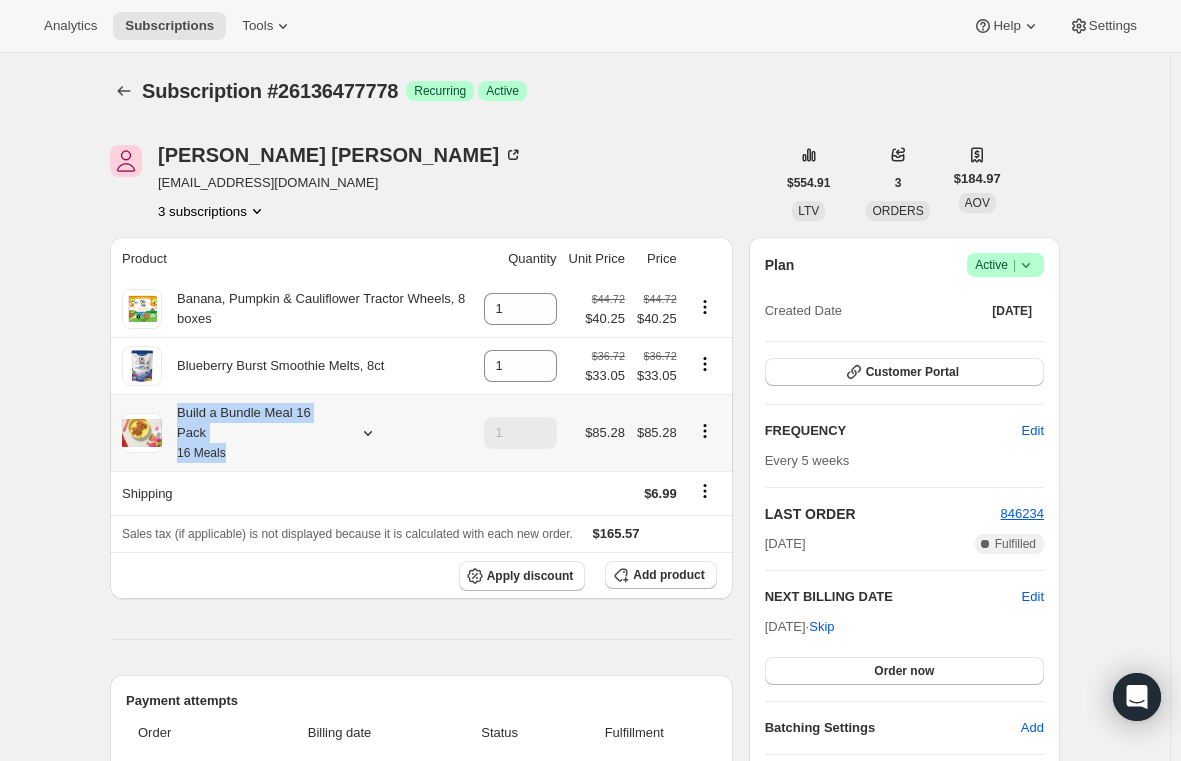 drag, startPoint x: 181, startPoint y: 415, endPoint x: 246, endPoint y: 447, distance: 72.44998 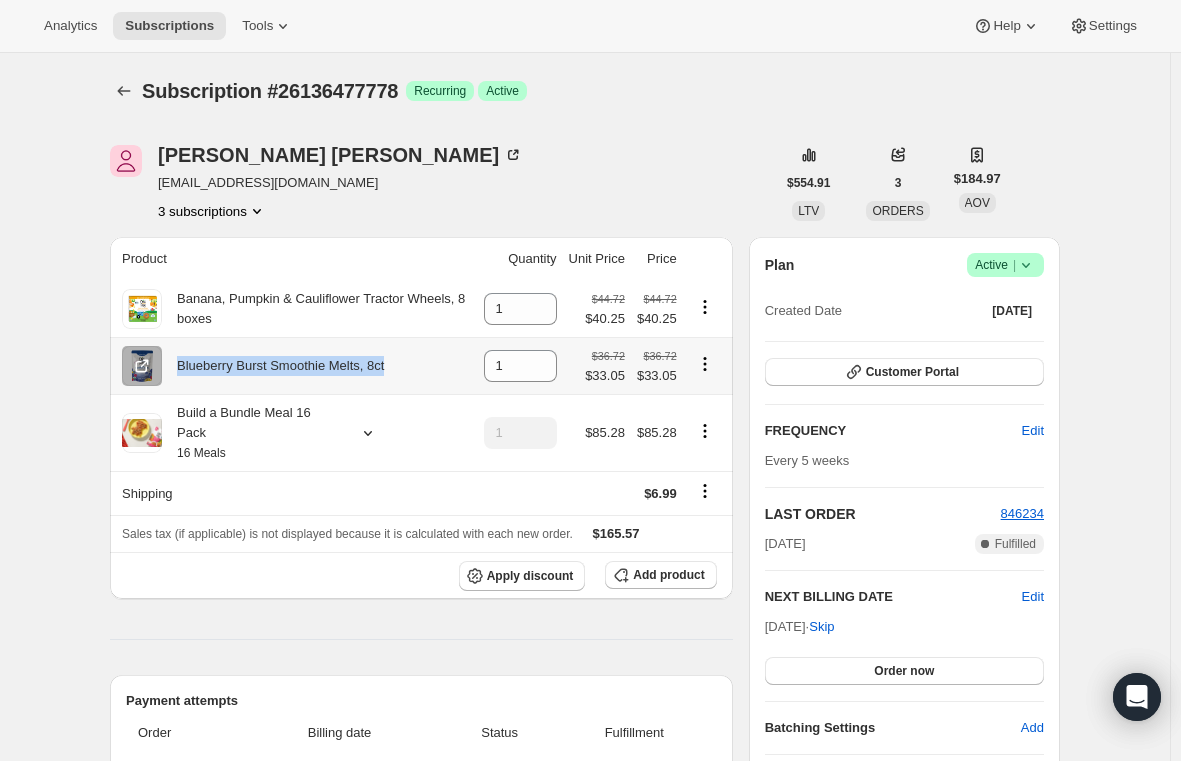 drag, startPoint x: 405, startPoint y: 370, endPoint x: 173, endPoint y: 366, distance: 232.03448 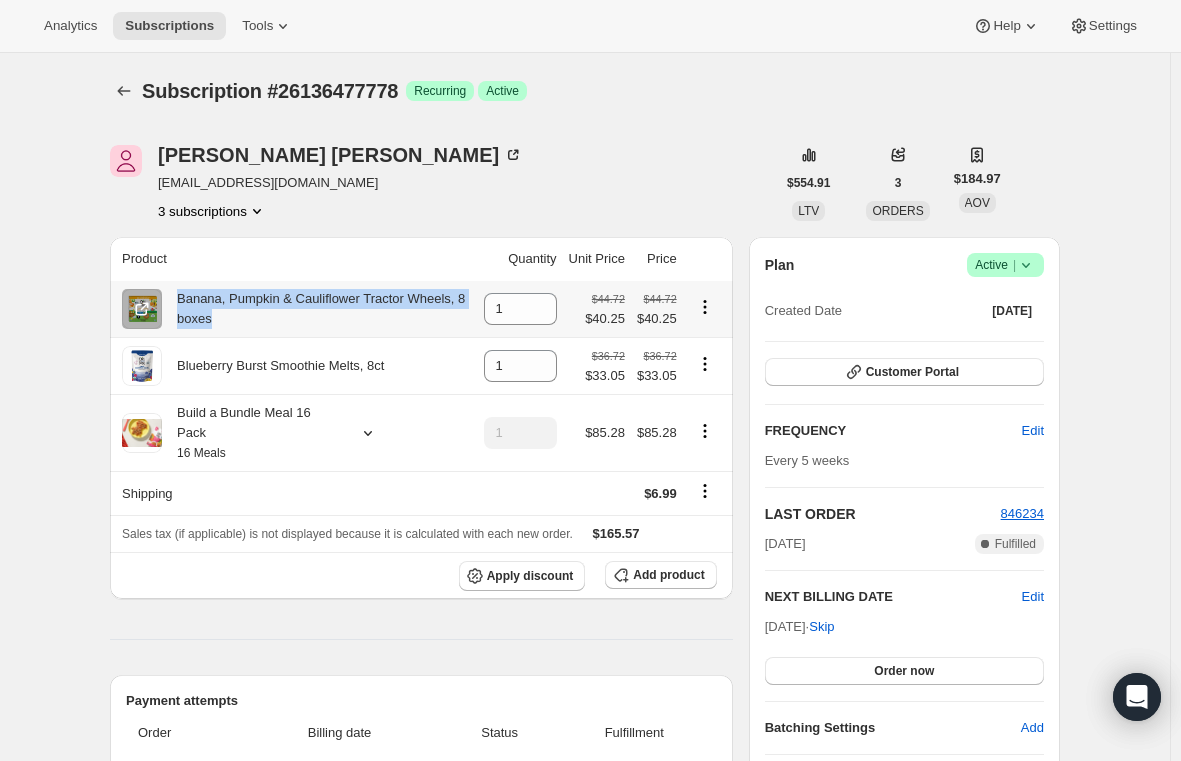 drag, startPoint x: 237, startPoint y: 326, endPoint x: 182, endPoint y: 309, distance: 57.567352 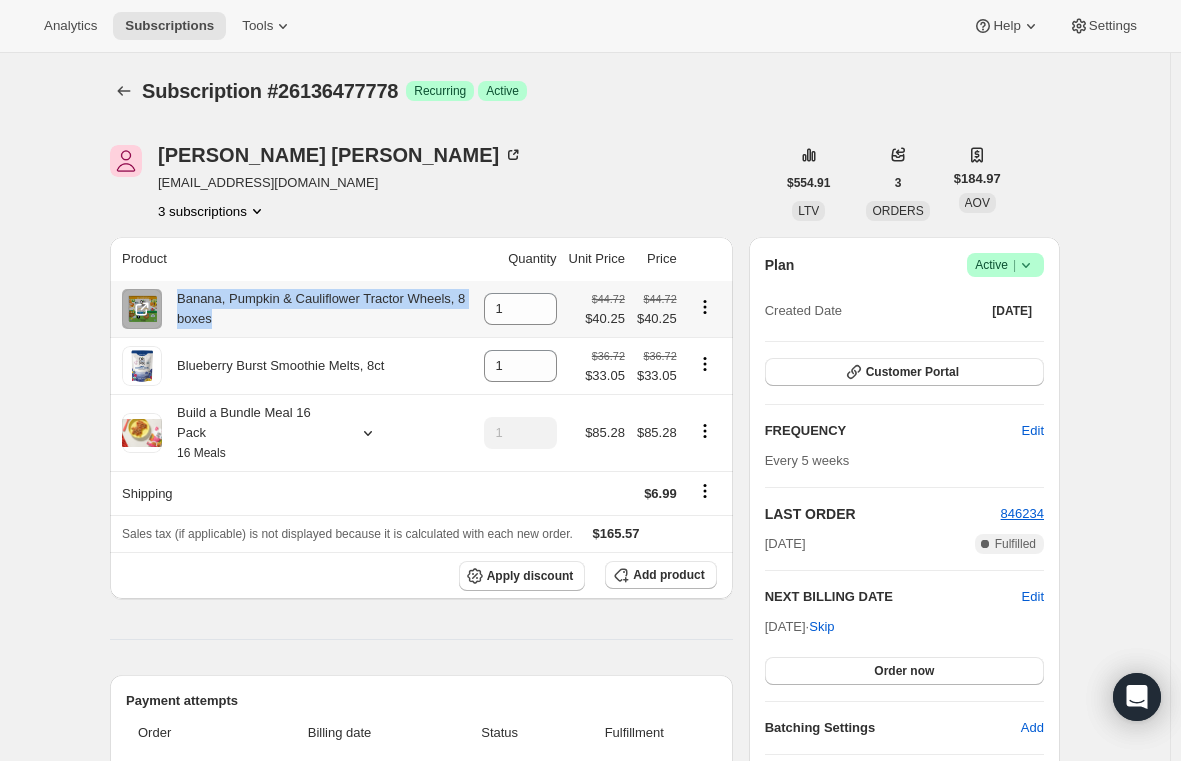 copy on "Banana, Pumpkin & Cauliflower Tractor Wheels, 8 boxes" 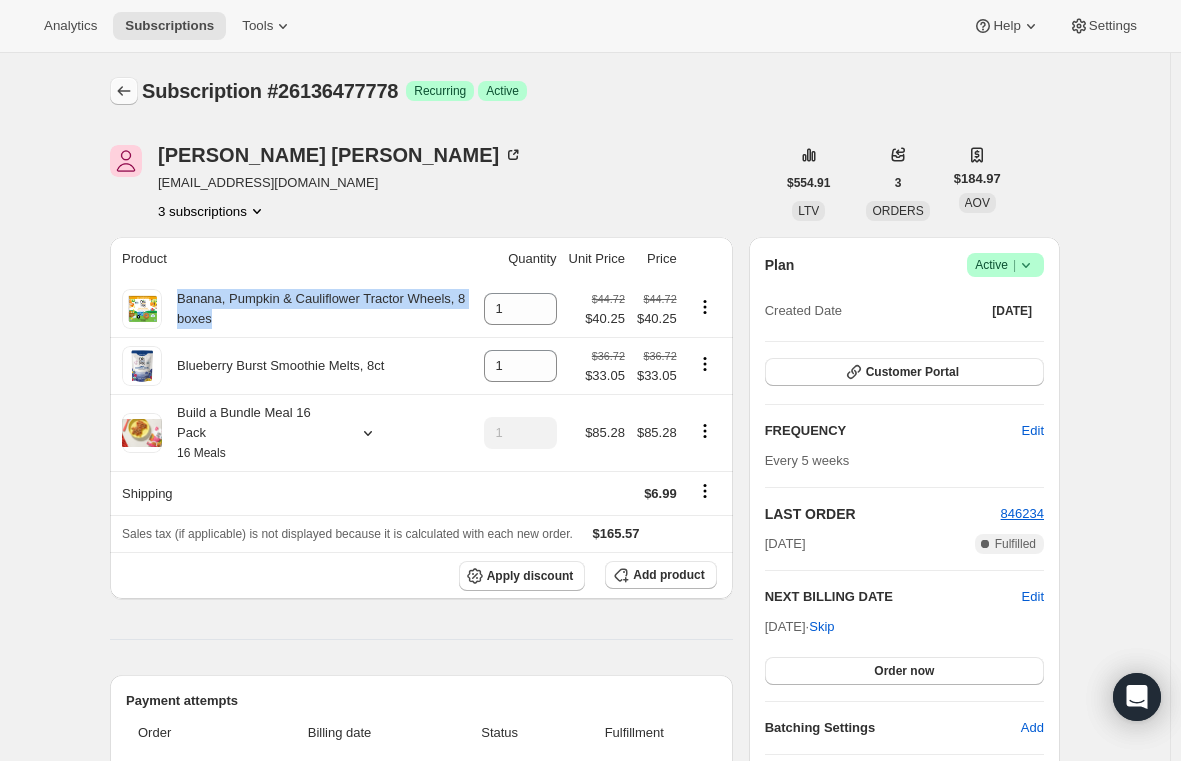 click 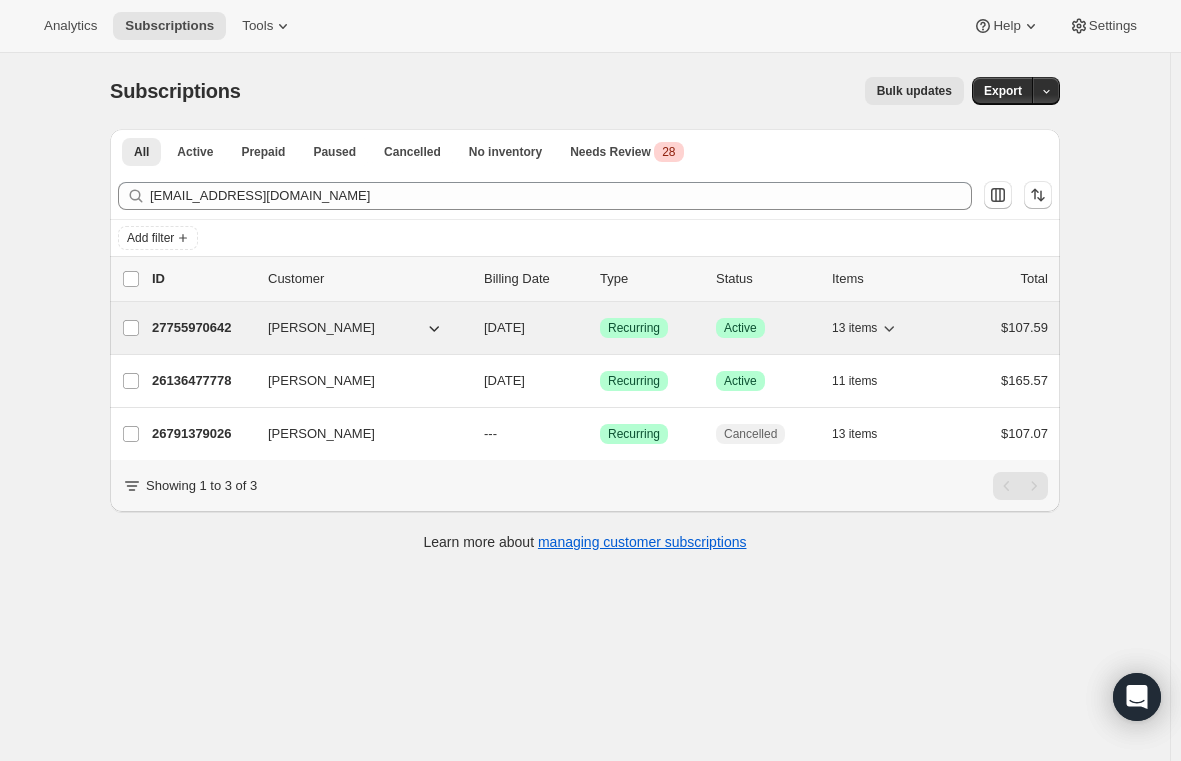 click on "27755970642" at bounding box center (202, 328) 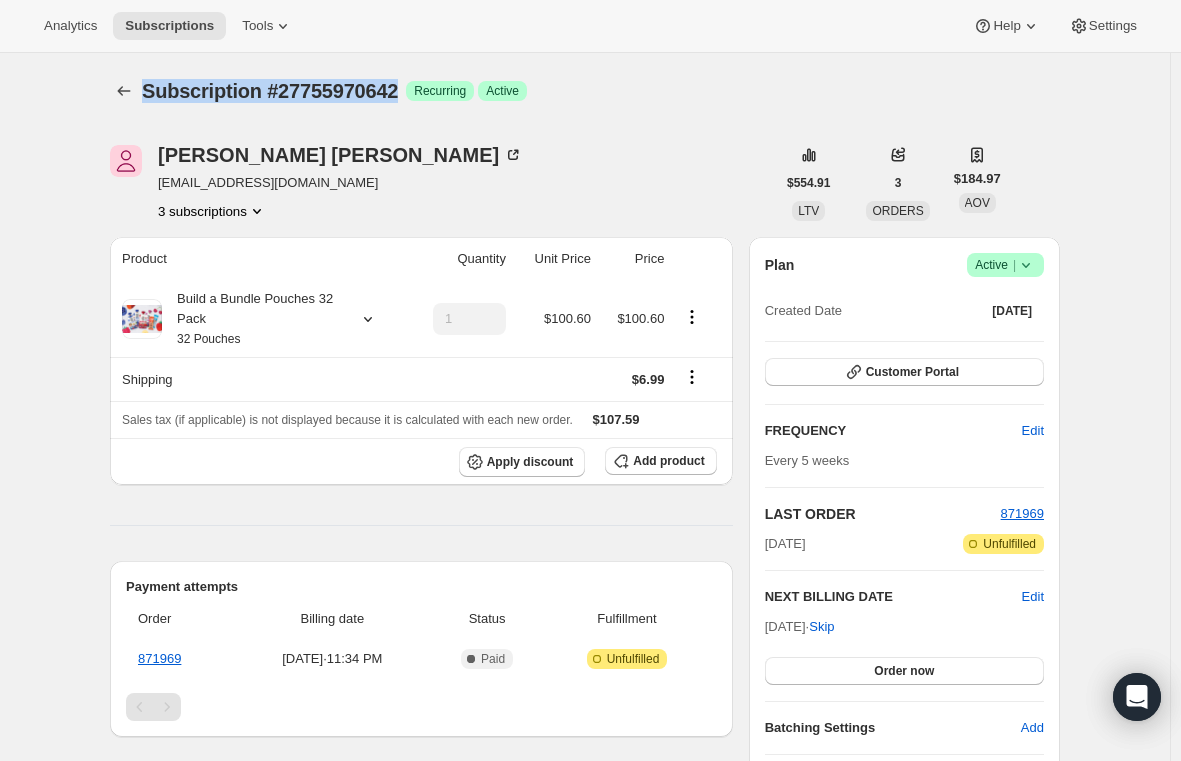 drag, startPoint x: 148, startPoint y: 81, endPoint x: 399, endPoint y: 91, distance: 251.19913 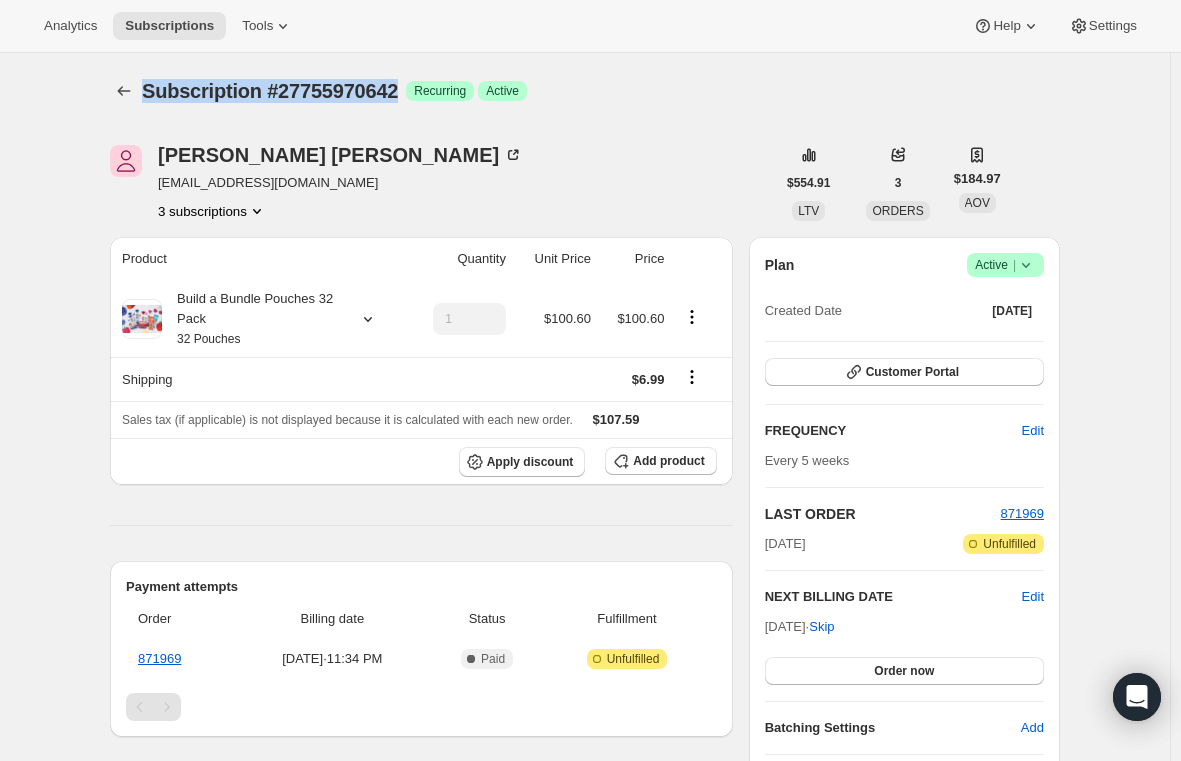 copy on "Subscription #27755970642" 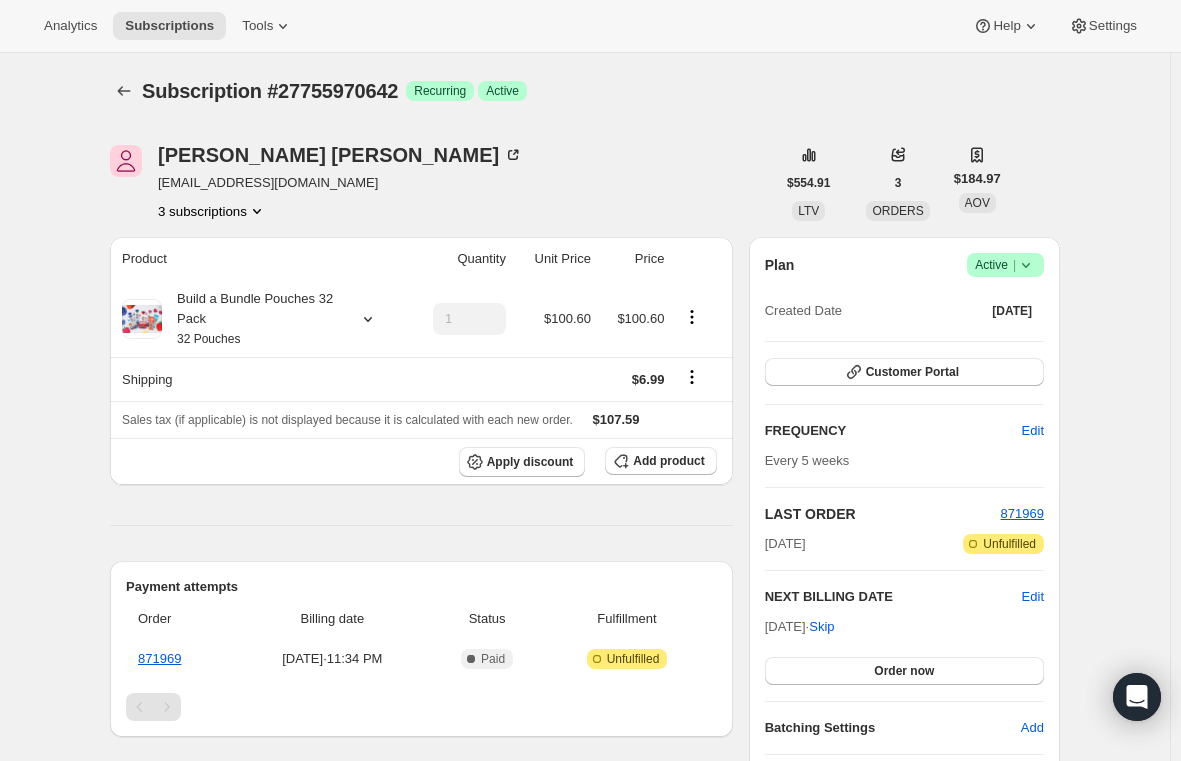 click on "Product Quantity Unit Price Price Build a Bundle Pouches 32 Pack 32 Pouches 1 $100.60 $100.60 Shipping $6.99 Sales tax (if applicable) is not displayed because it is calculated with each new order.   $107.59 Apply discount Add product Payment attempts Order Billing date Status Fulfillment 871969 [DATE]  ·  11:34 PM  Complete Paid Attention Incomplete Unfulfilled Timeline [DATE] Klaviyo notification sent via Awtomic Moments. 11:34 PM Earned moment Free Product With 2nd Pouch Subscription Box  via Awtomic Moments. 11:34 PM [PERSON_NAME]  created the subscription order.  View order 11:34 PM" at bounding box center (421, 641) 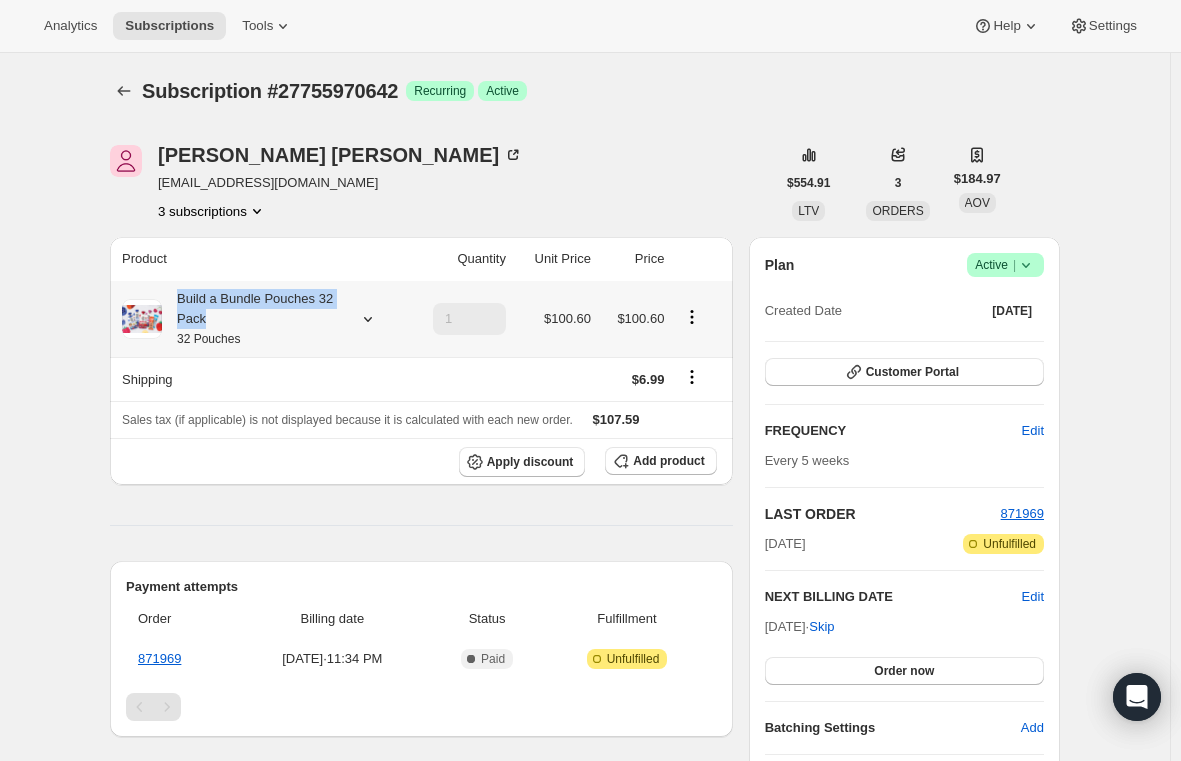 drag, startPoint x: 228, startPoint y: 323, endPoint x: 178, endPoint y: 293, distance: 58.30952 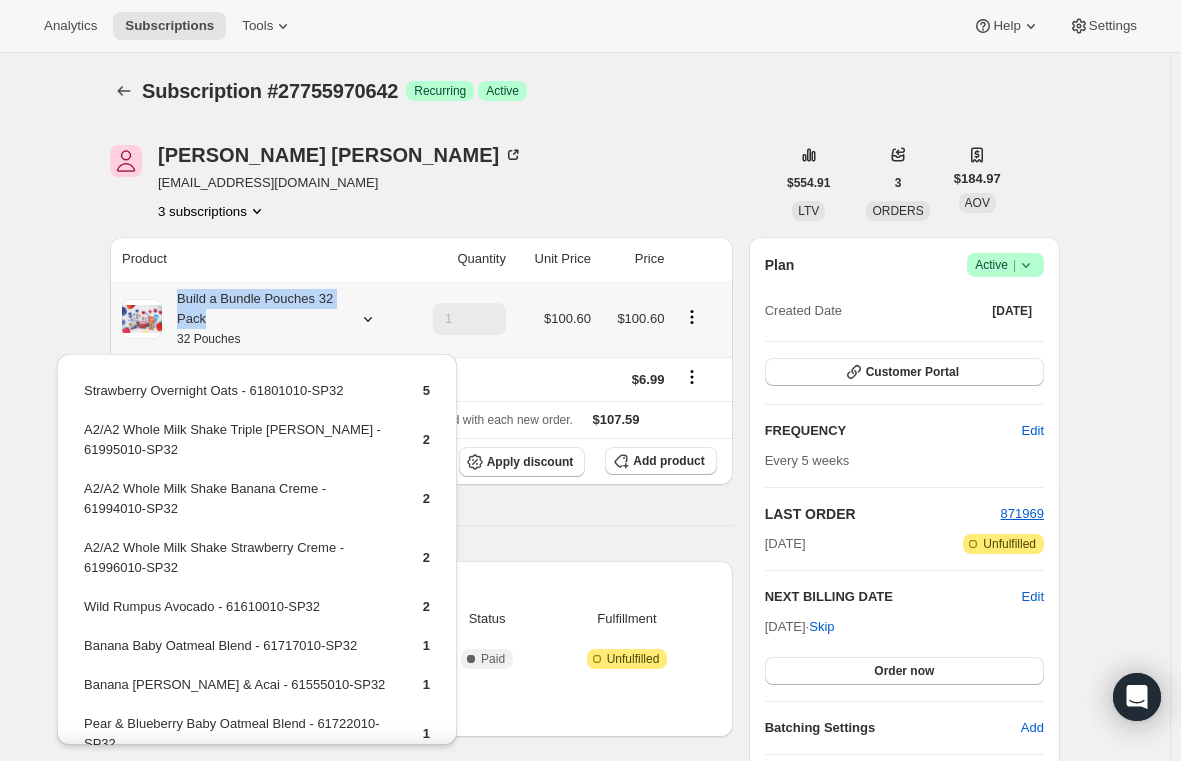 drag, startPoint x: 228, startPoint y: 323, endPoint x: 183, endPoint y: 299, distance: 51 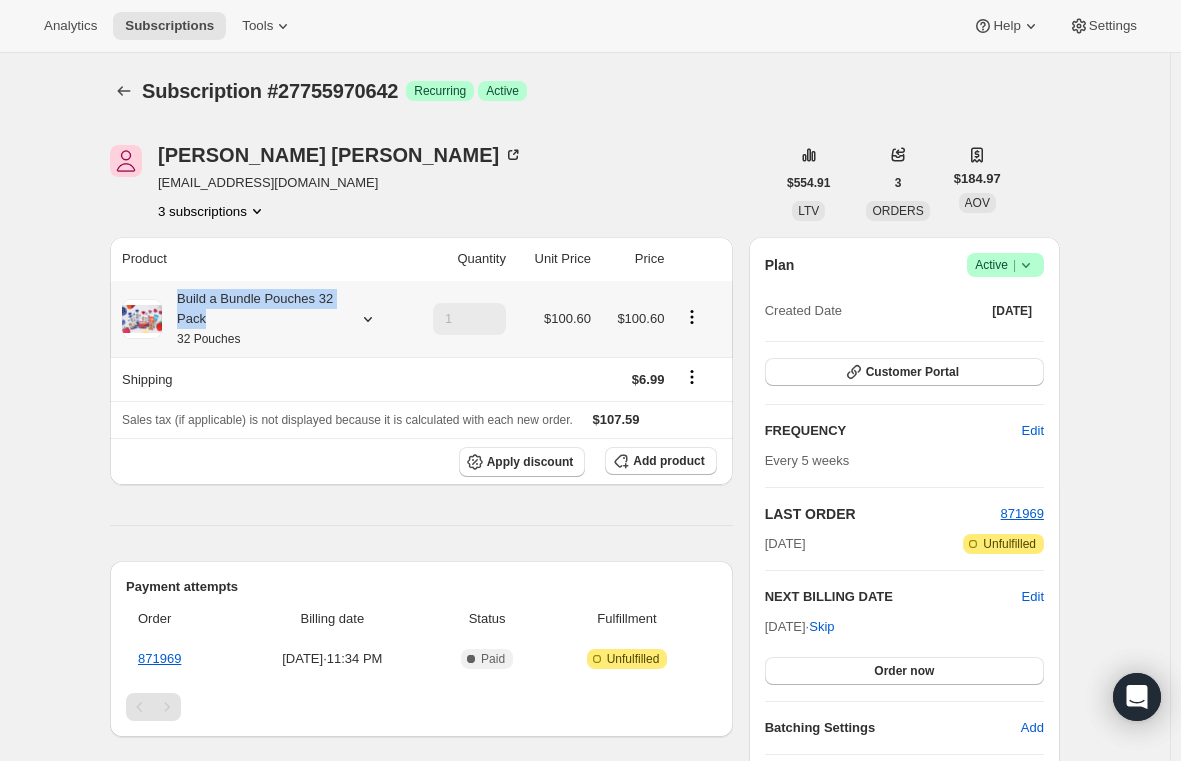 drag, startPoint x: 185, startPoint y: 301, endPoint x: 210, endPoint y: 319, distance: 30.805843 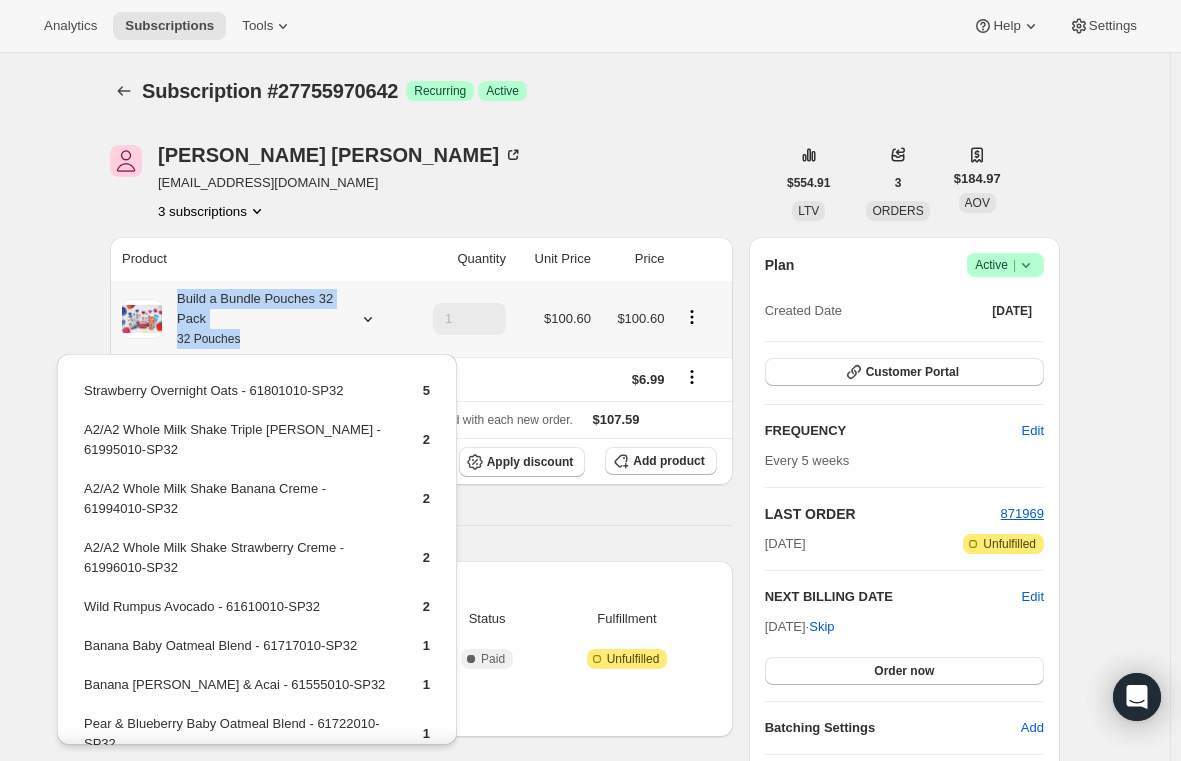 drag, startPoint x: 180, startPoint y: 296, endPoint x: 265, endPoint y: 340, distance: 95.71311 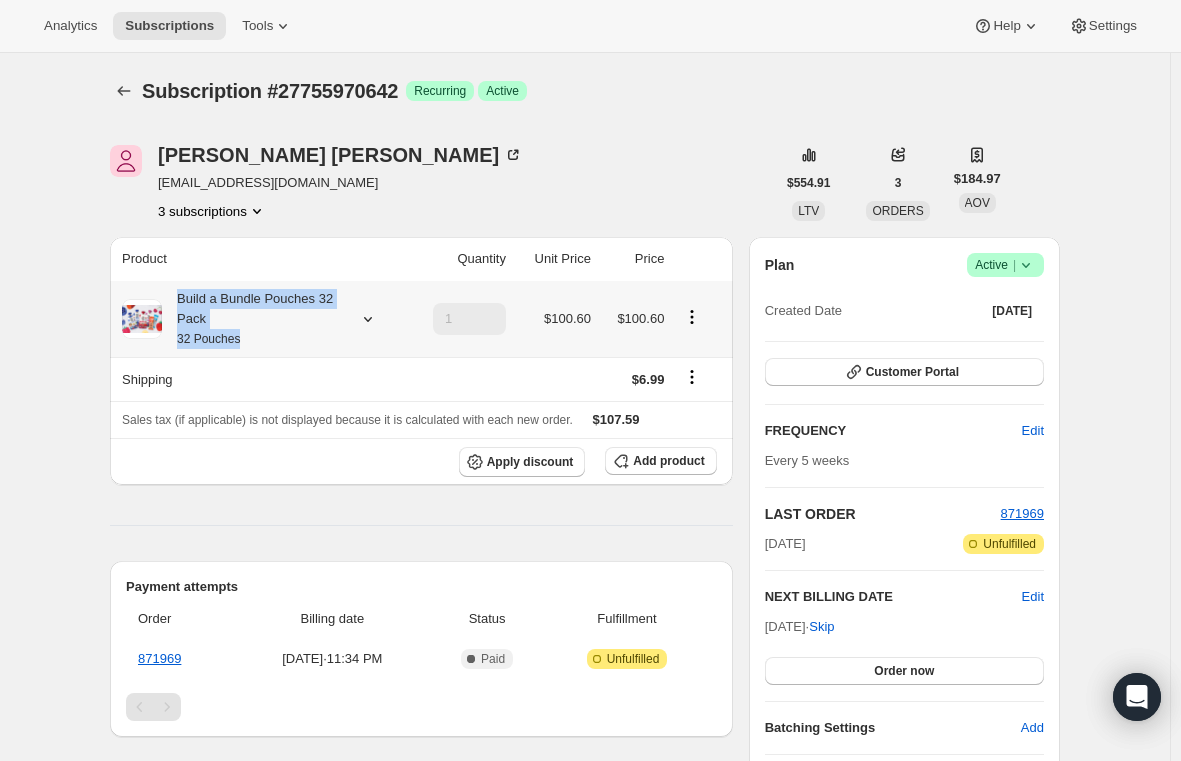 drag, startPoint x: 178, startPoint y: 295, endPoint x: 252, endPoint y: 349, distance: 91.60786 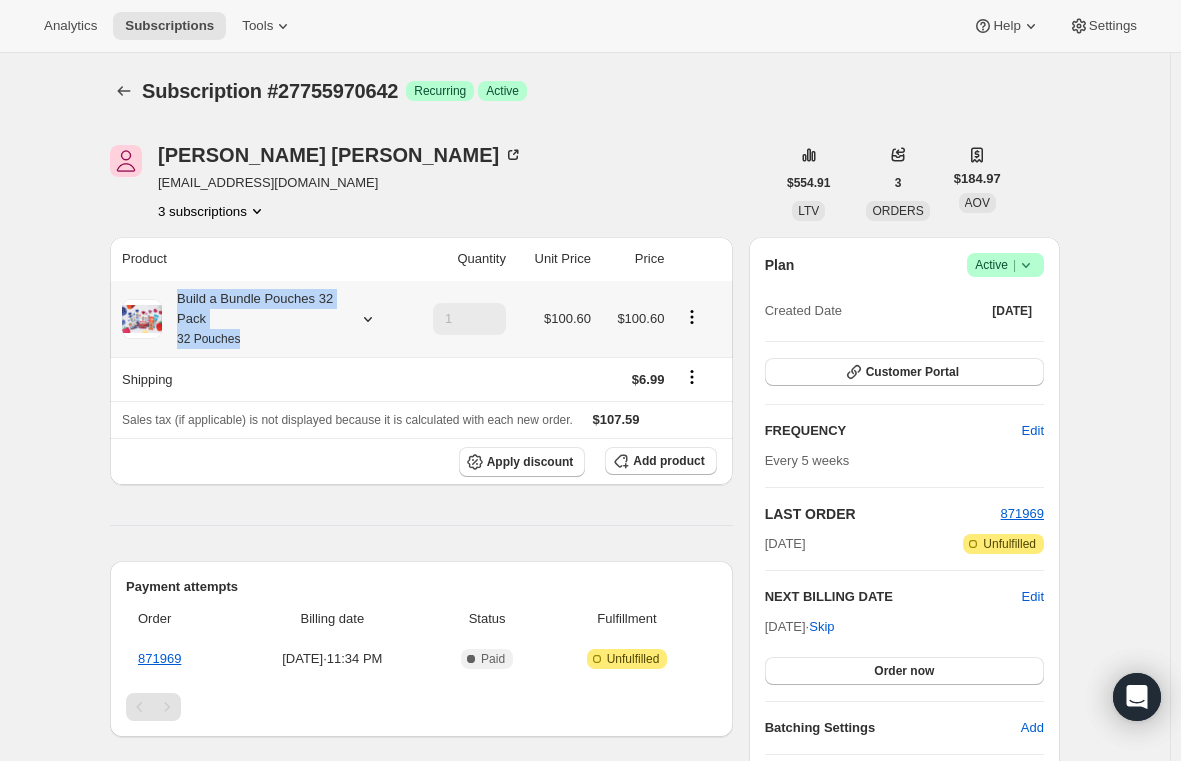 copy on "Build a Bundle Pouches 32 Pack 32 Pouches" 